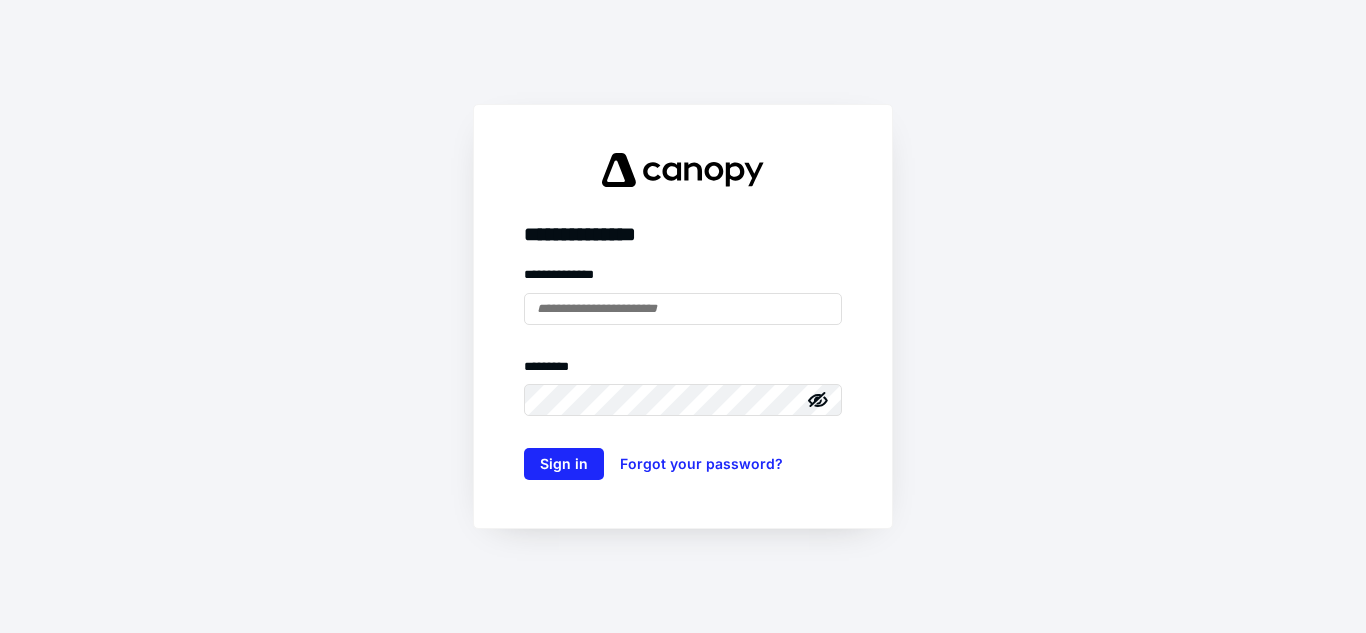 scroll, scrollTop: 0, scrollLeft: 0, axis: both 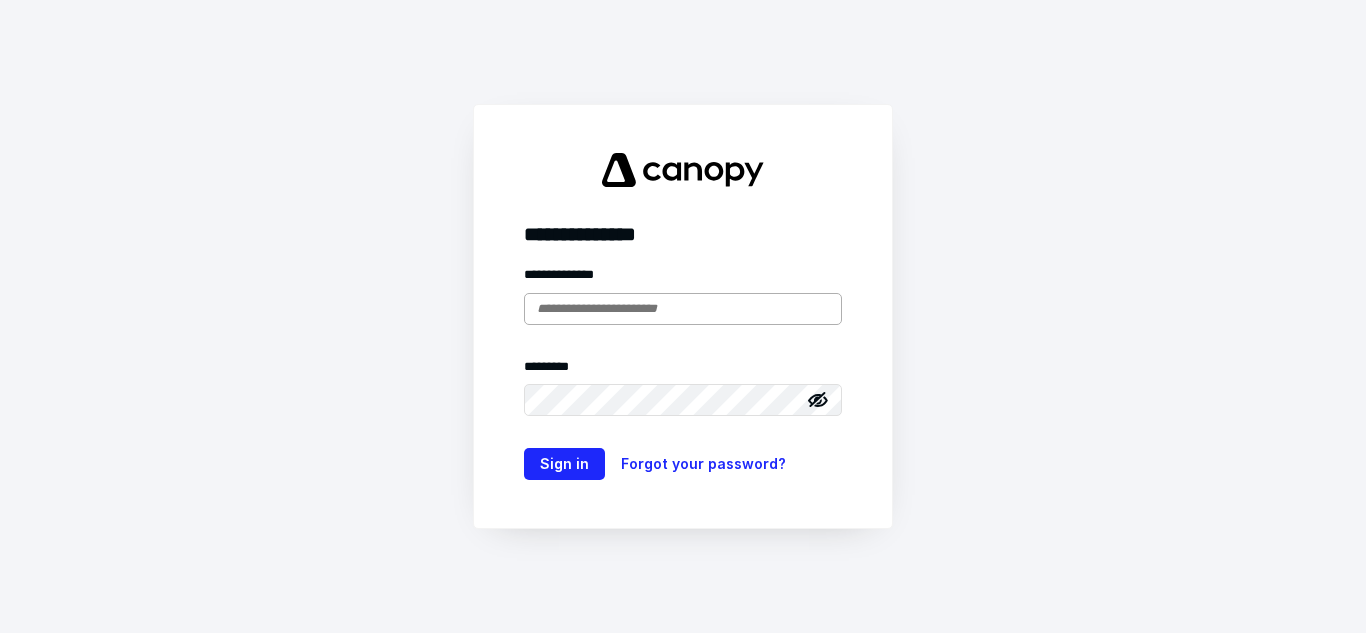 click at bounding box center [683, 309] 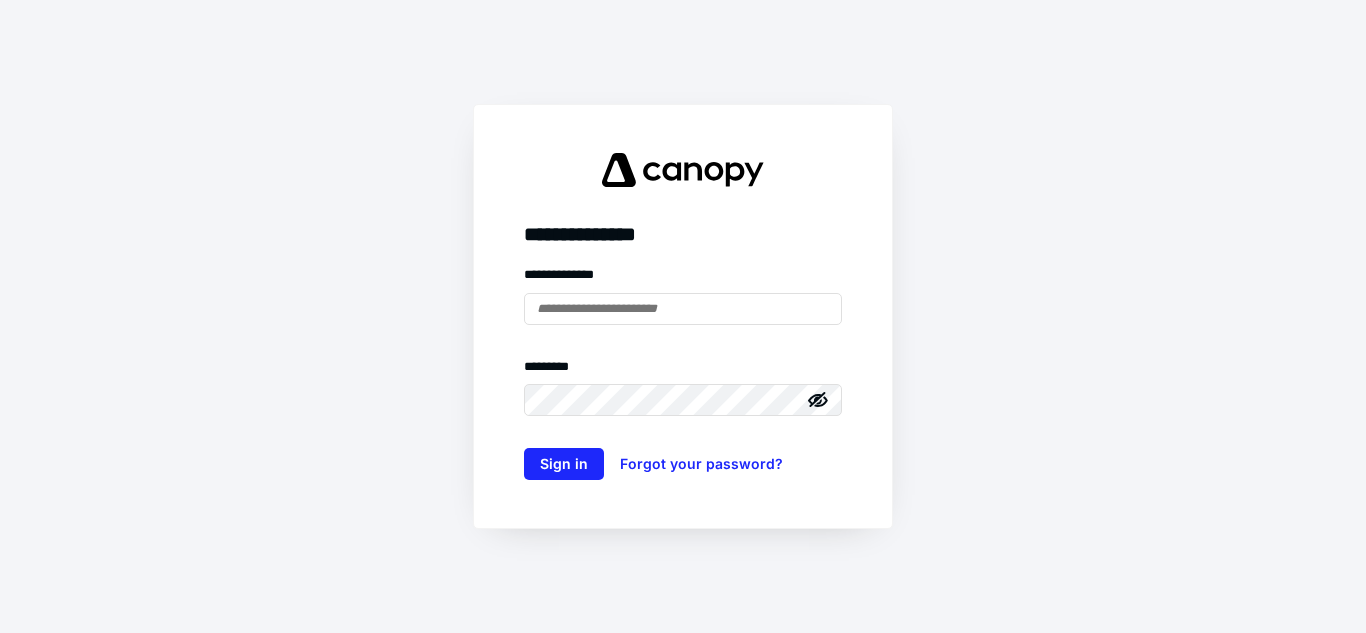 scroll, scrollTop: 0, scrollLeft: 0, axis: both 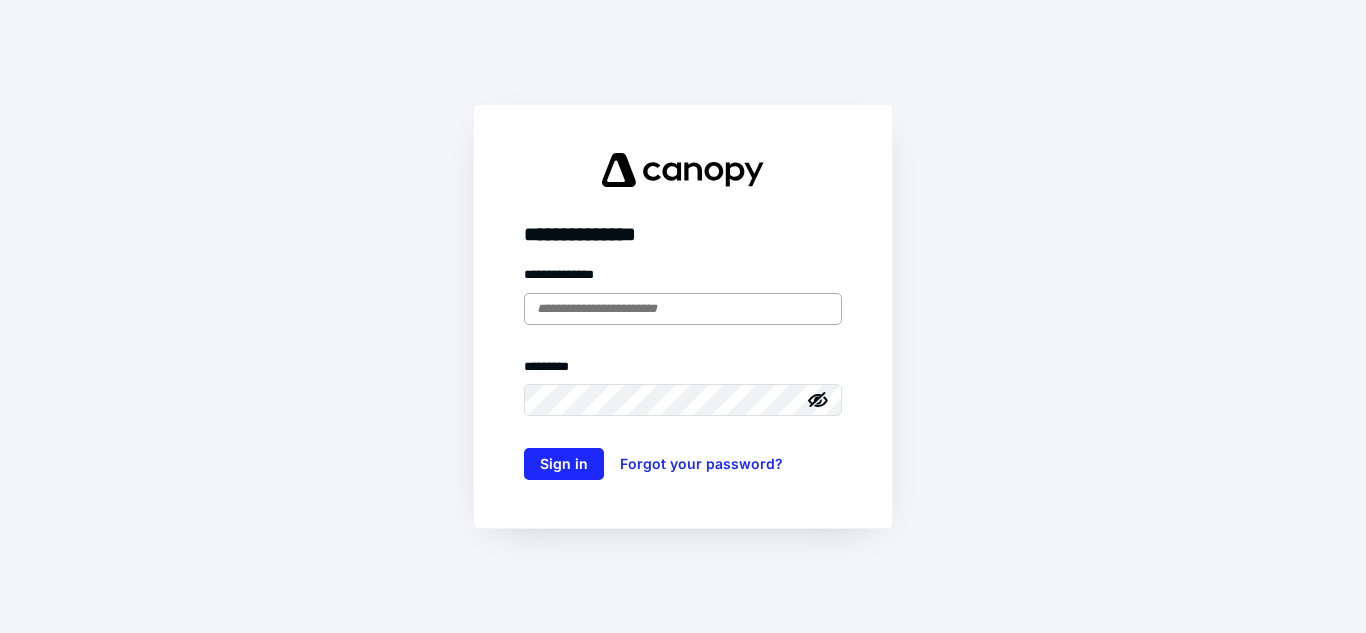 click at bounding box center [683, 309] 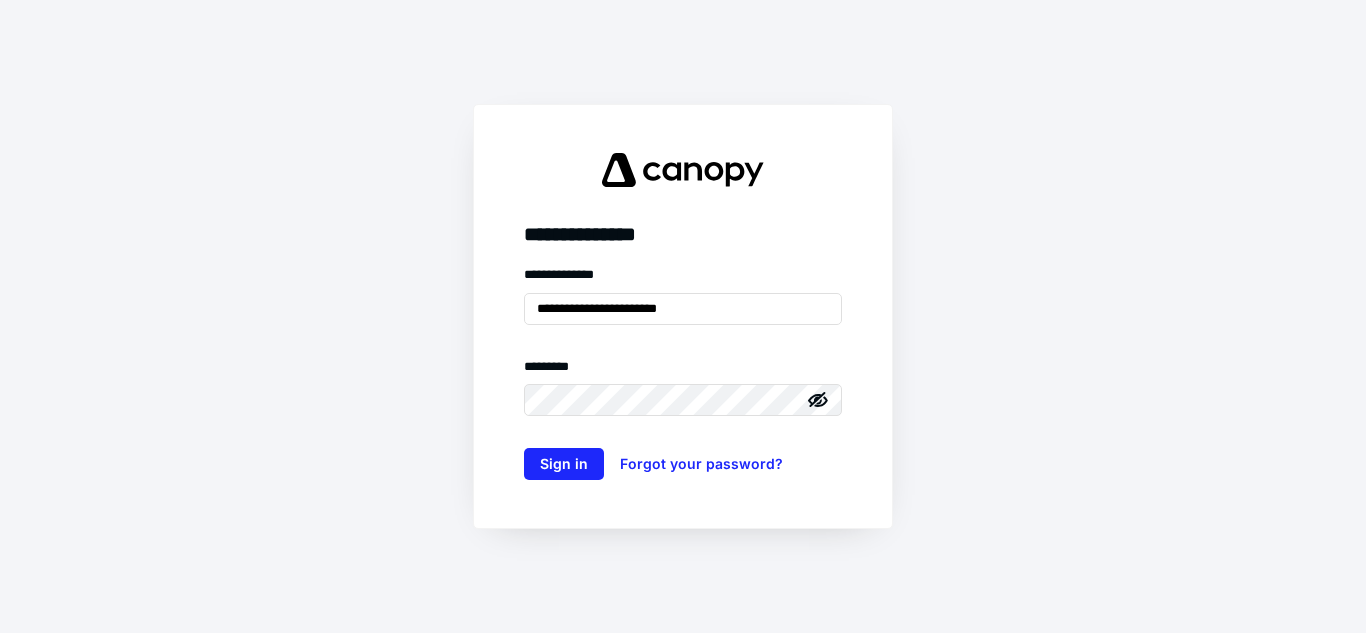 type on "**********" 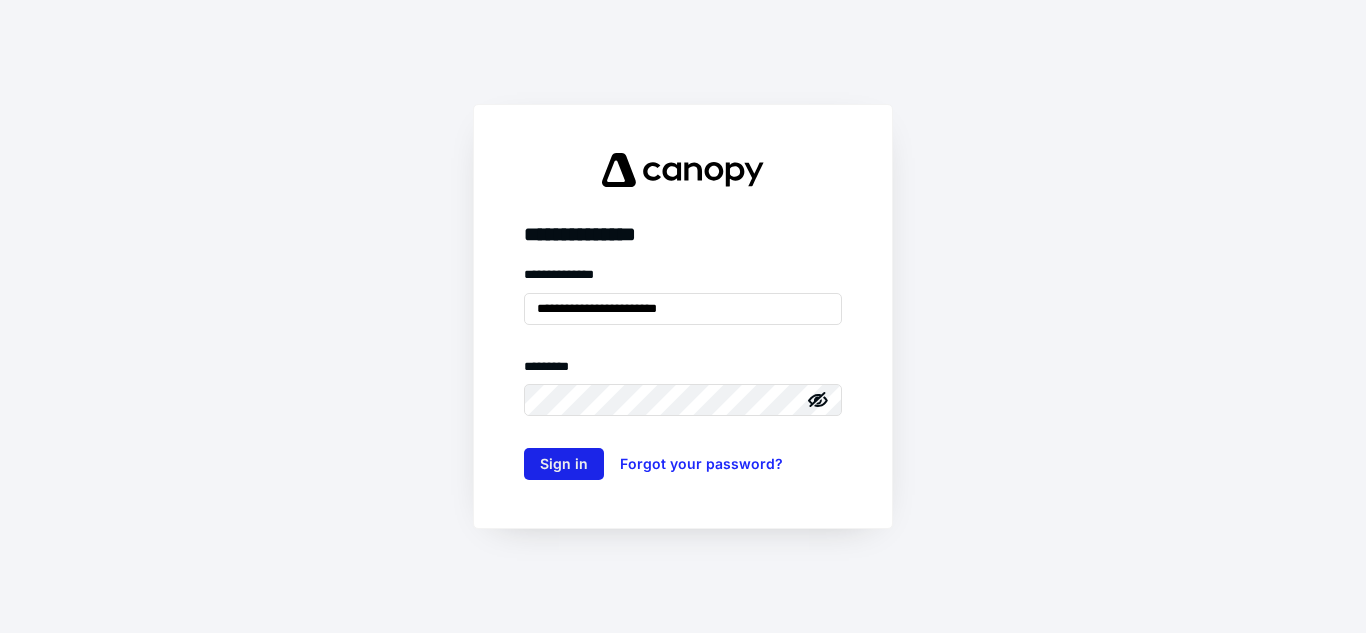 click on "Sign in" at bounding box center [564, 464] 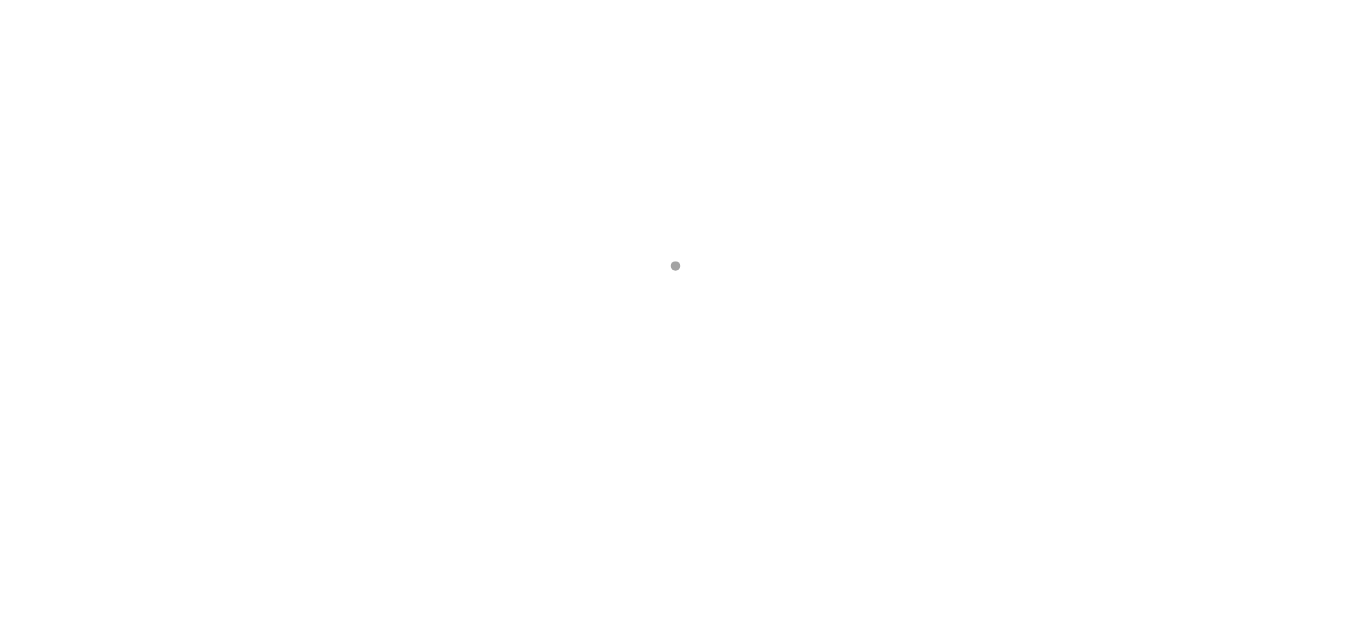 scroll, scrollTop: 0, scrollLeft: 0, axis: both 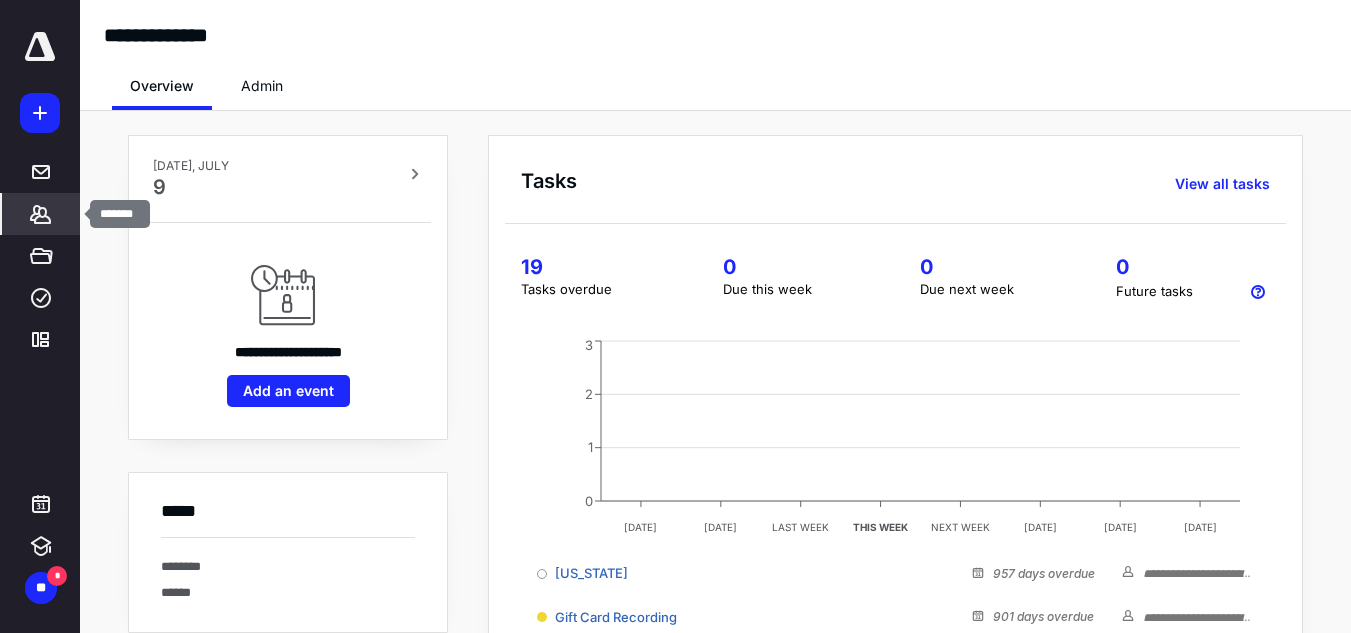 click 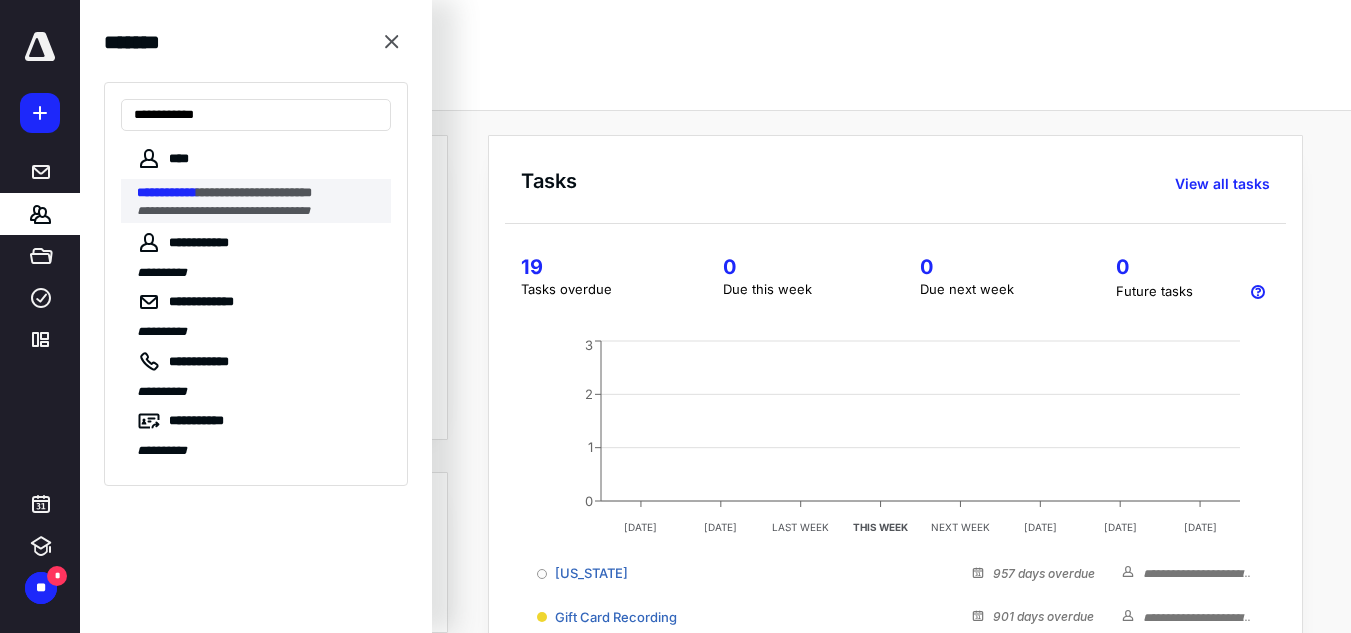 type on "**********" 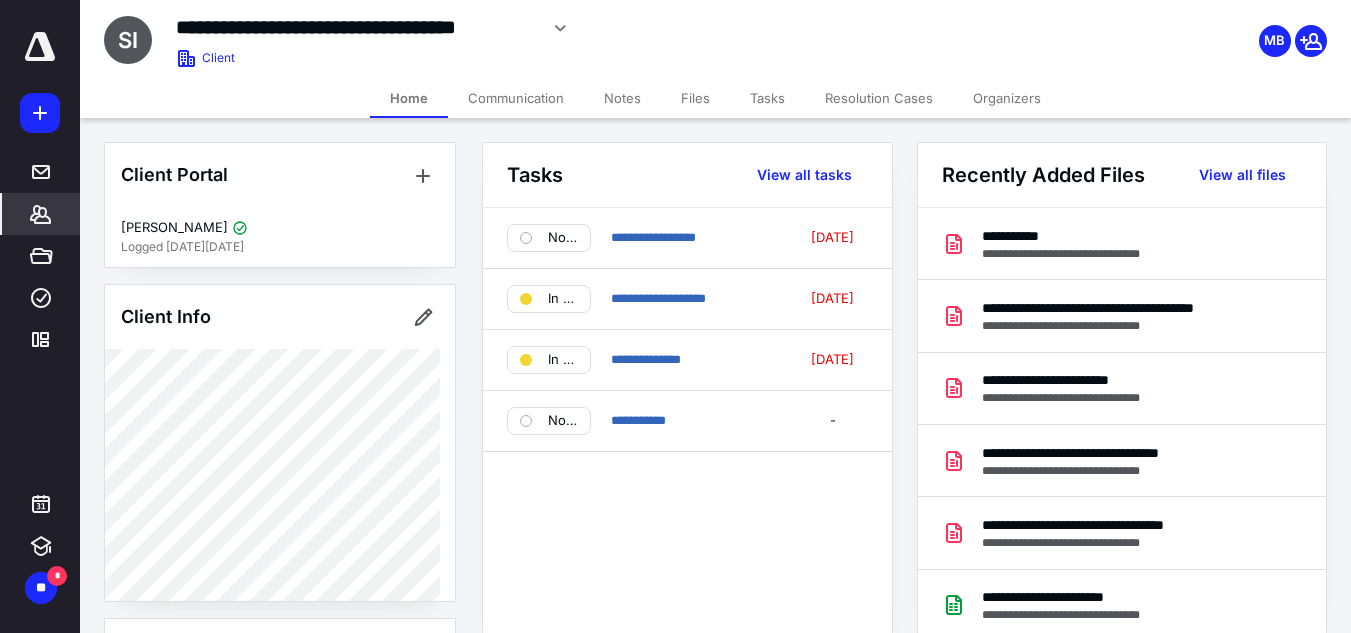 click on "Files" at bounding box center (695, 98) 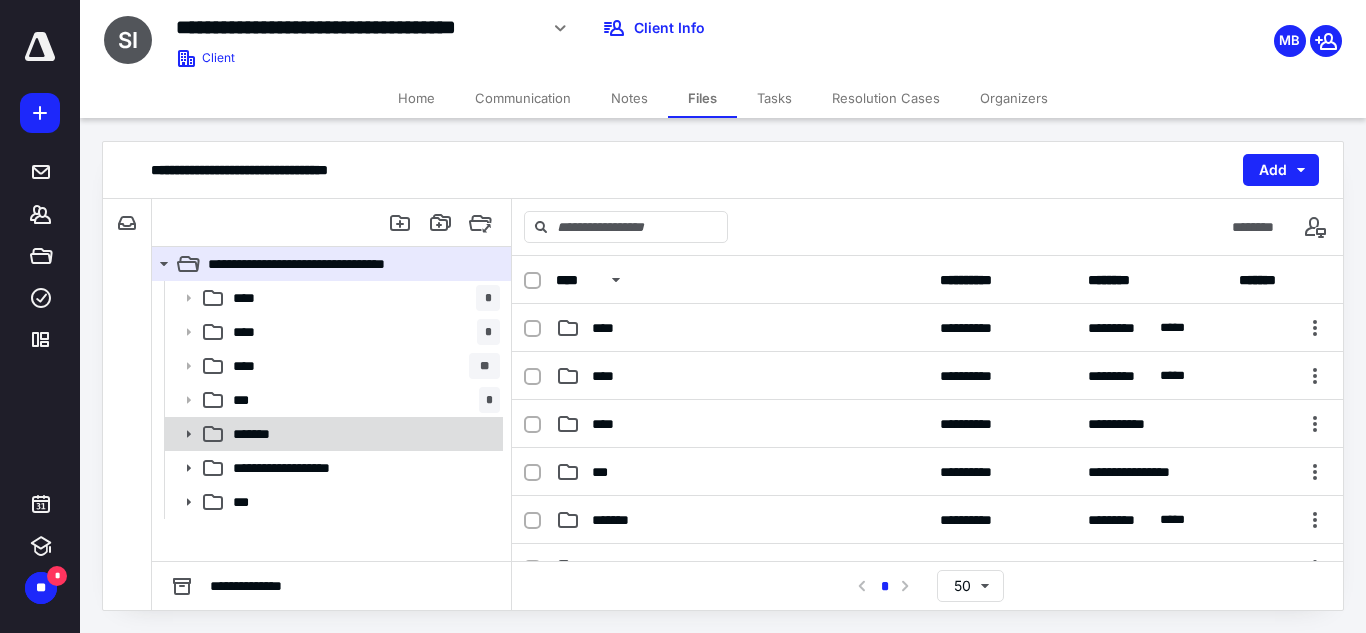 click 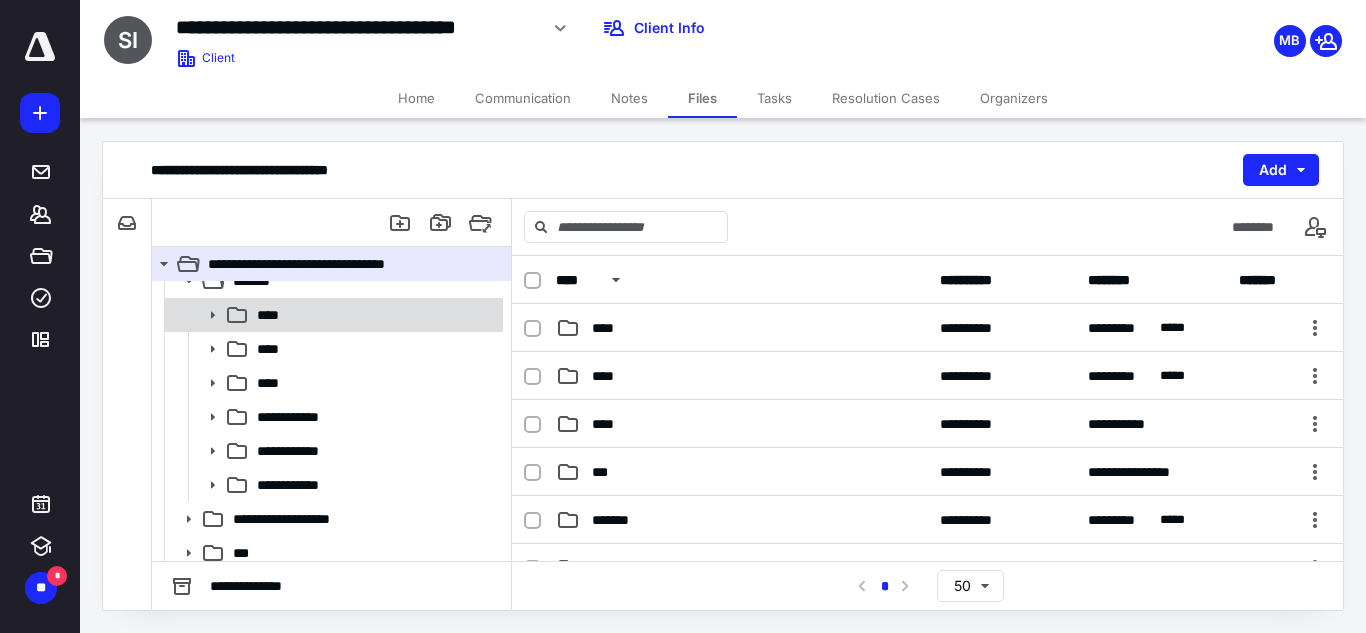 scroll, scrollTop: 162, scrollLeft: 0, axis: vertical 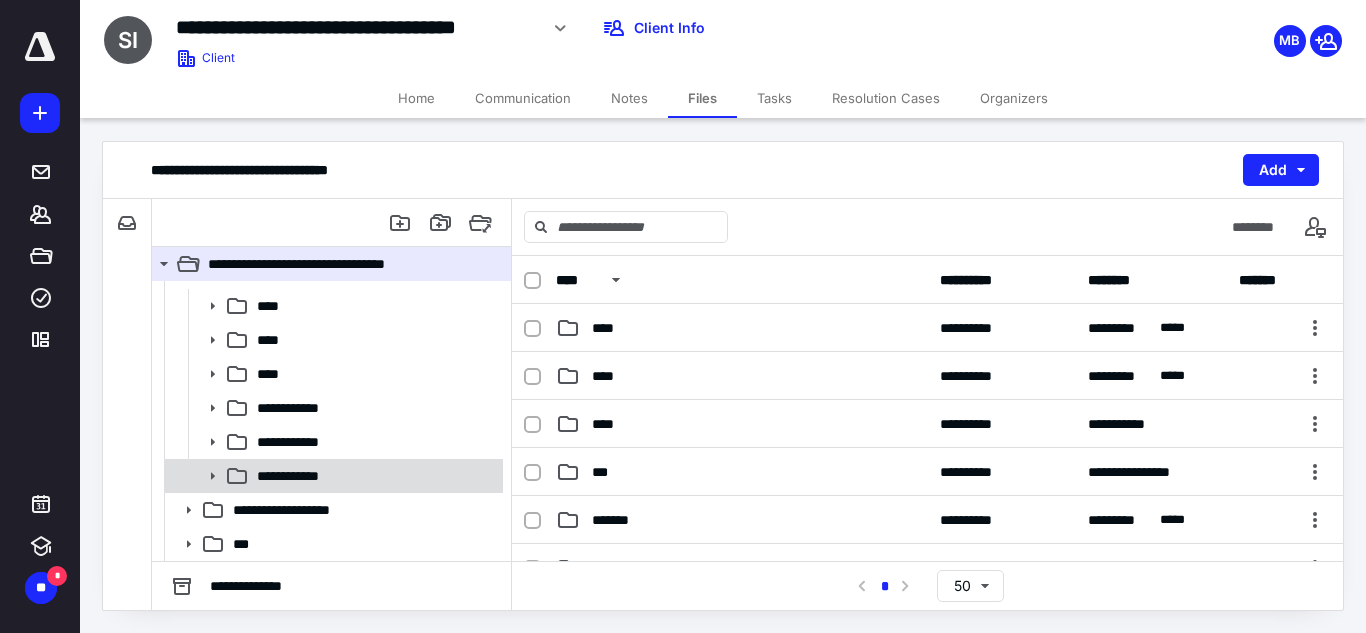 click 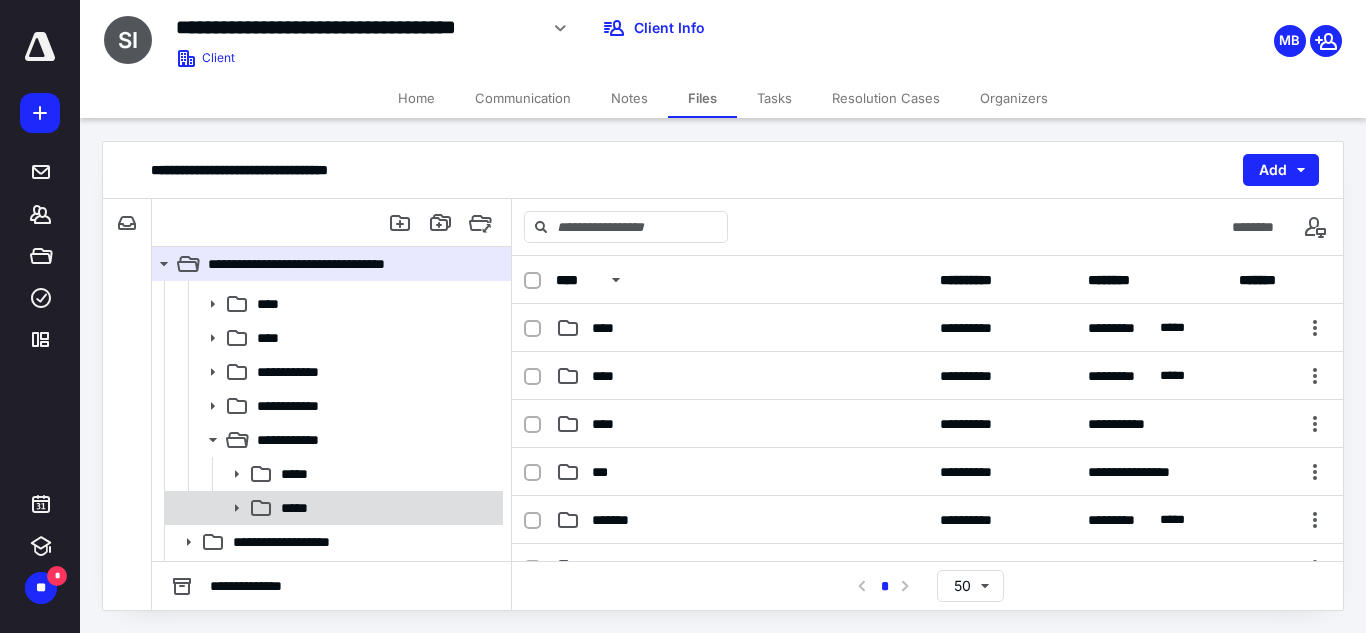 scroll, scrollTop: 230, scrollLeft: 0, axis: vertical 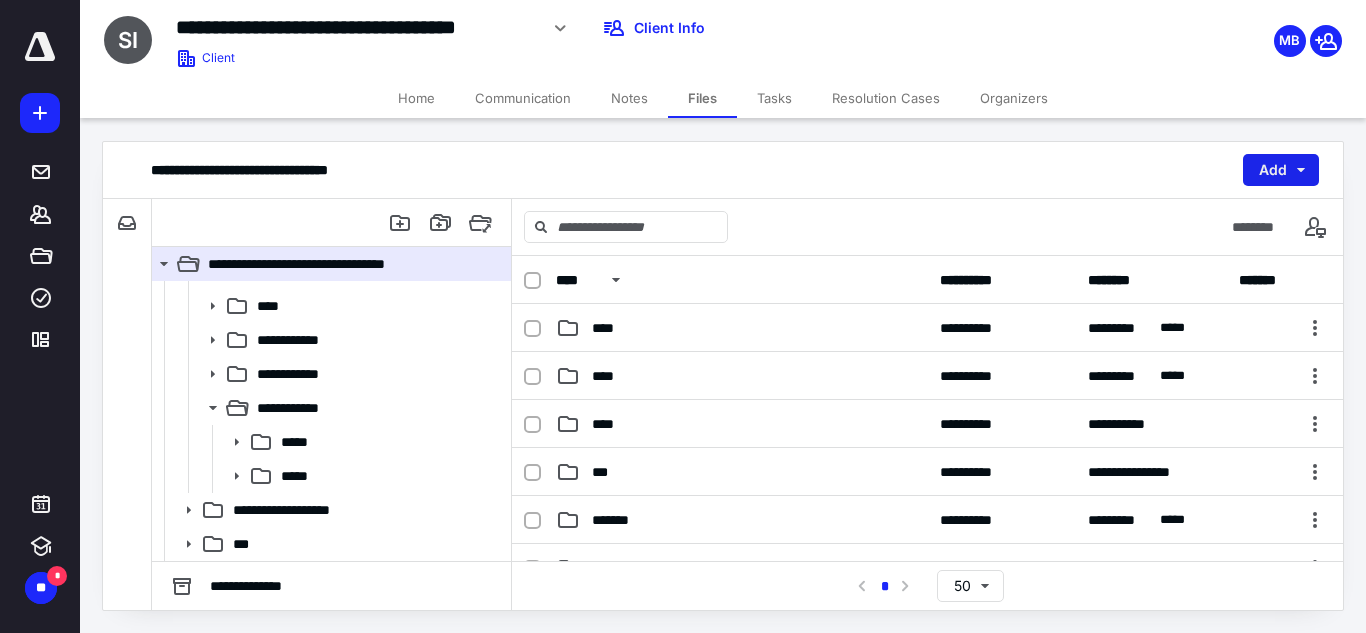 click on "Add" at bounding box center [1281, 170] 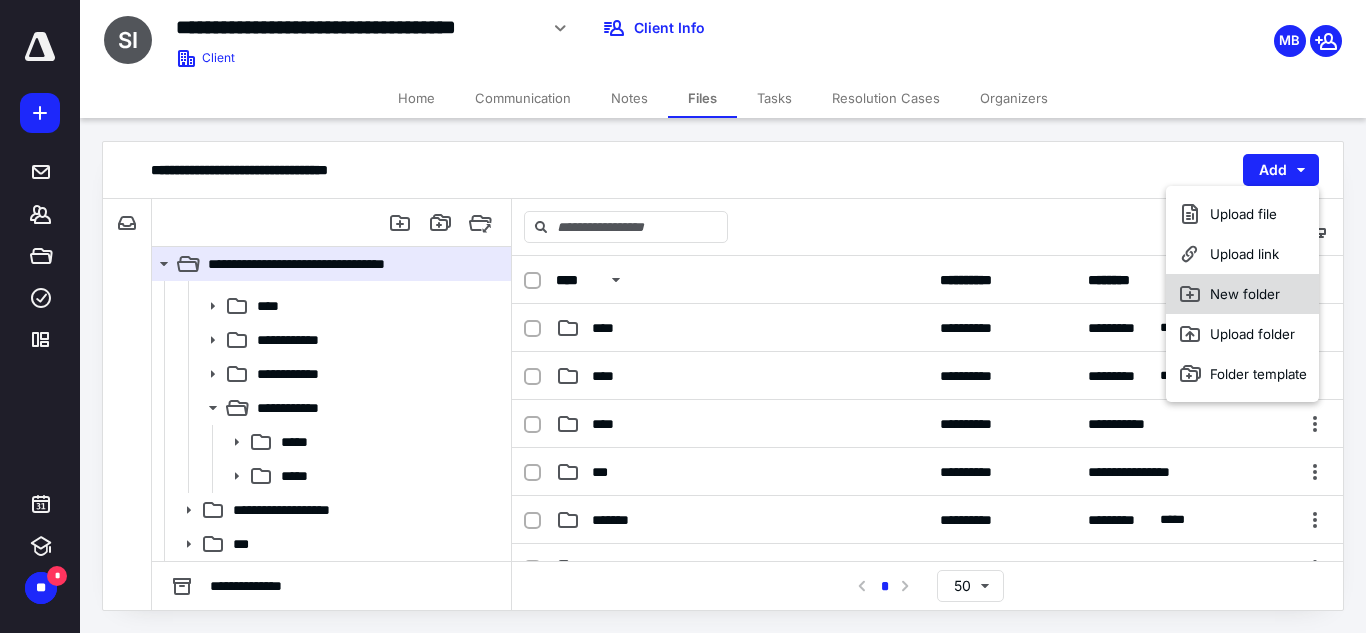 click on "New folder" at bounding box center [1242, 294] 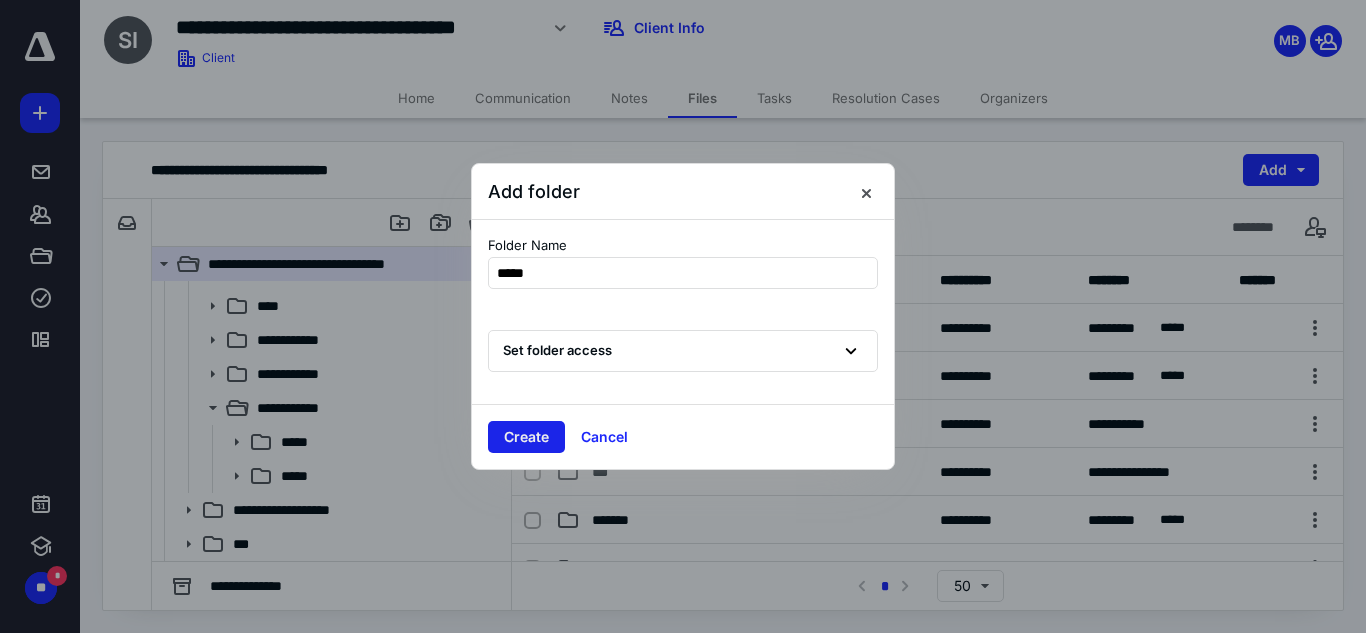 type on "*****" 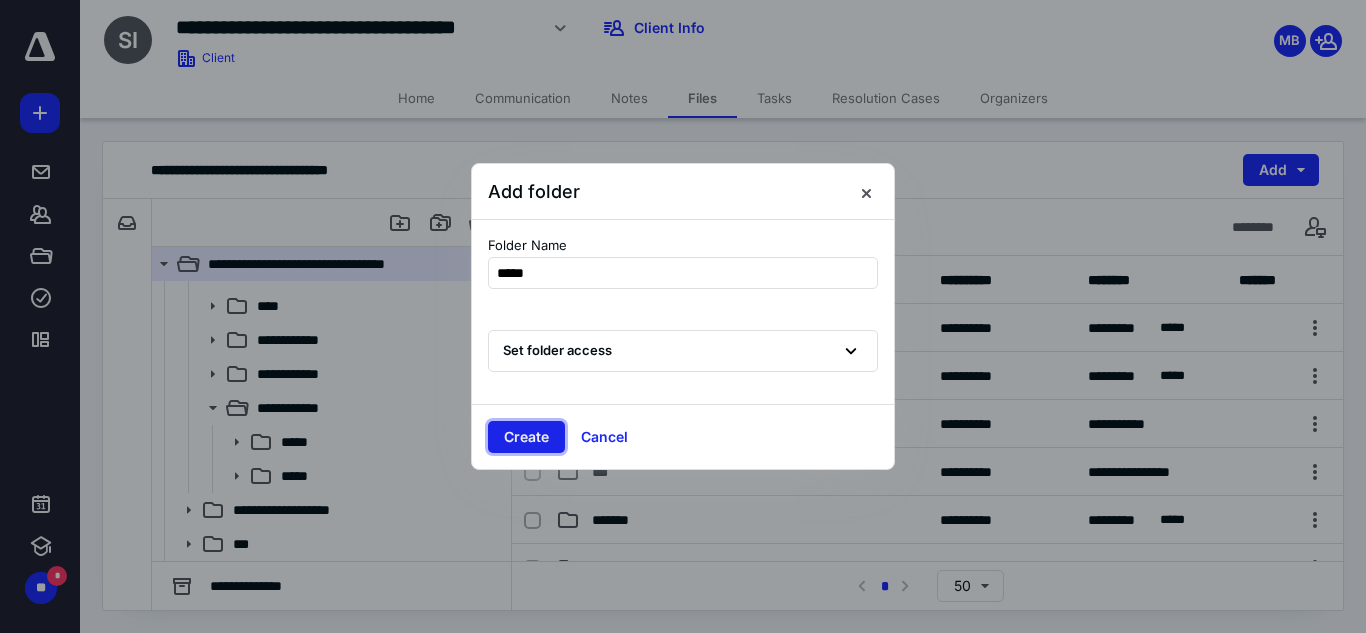 click on "Create" at bounding box center (526, 437) 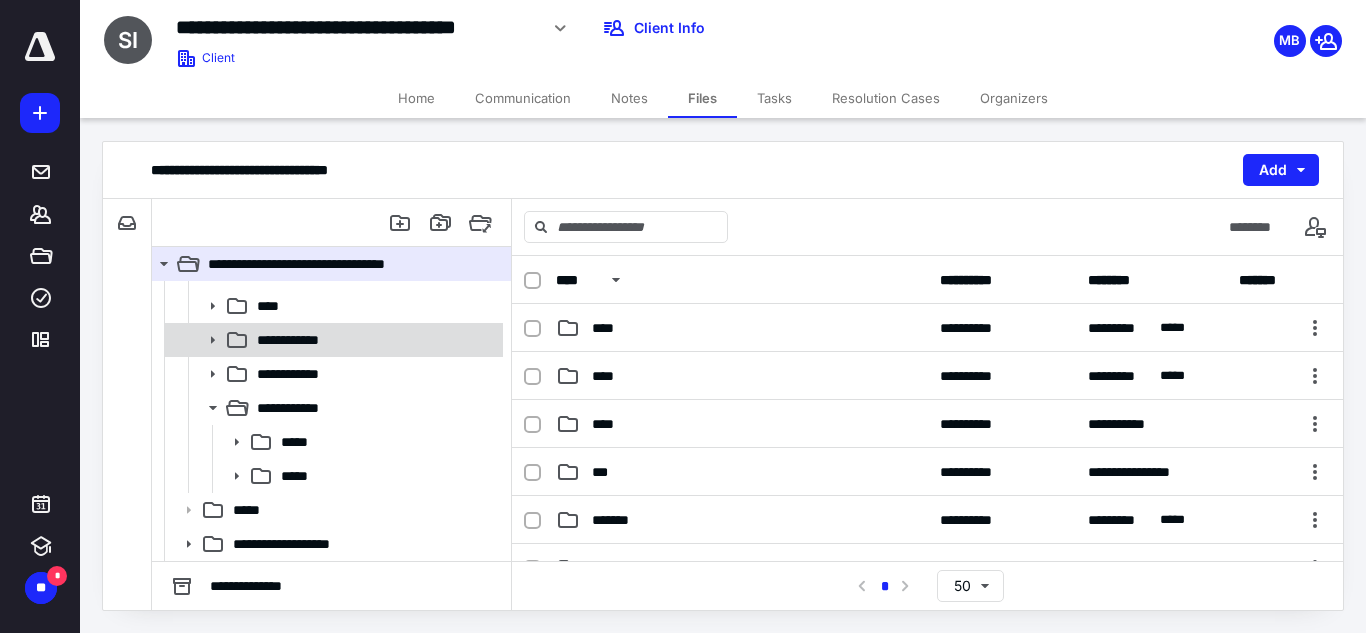 scroll, scrollTop: 162, scrollLeft: 0, axis: vertical 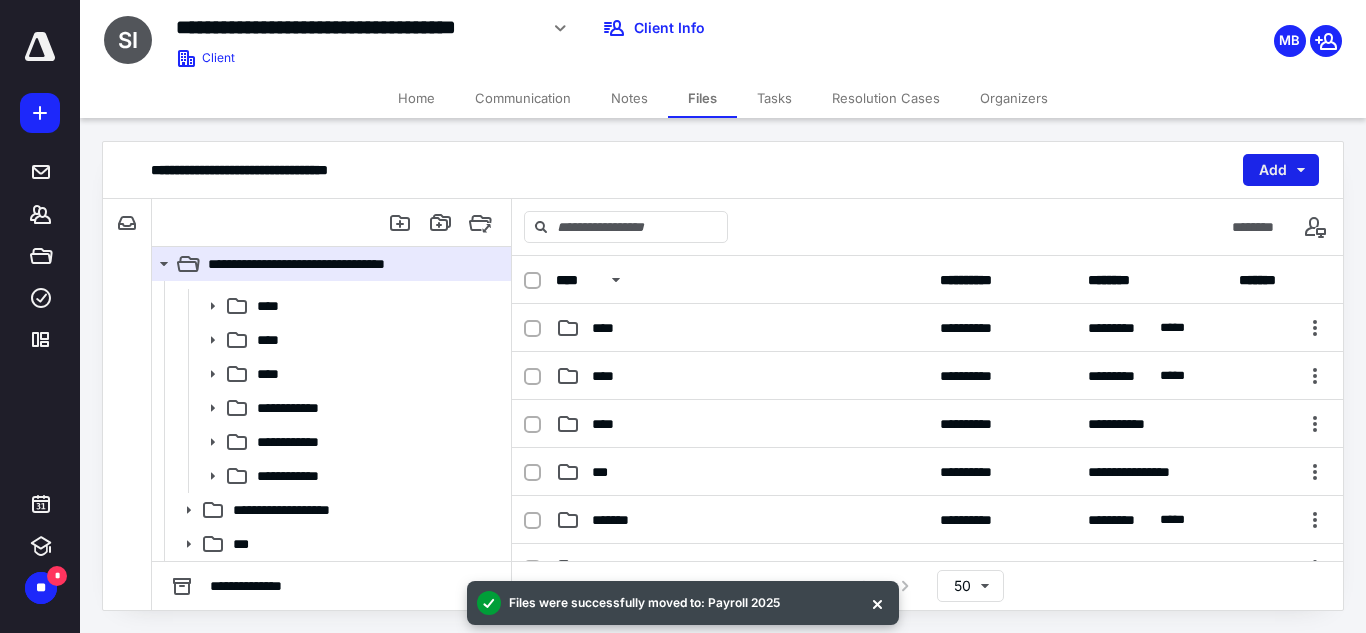 click on "Add" at bounding box center (1281, 170) 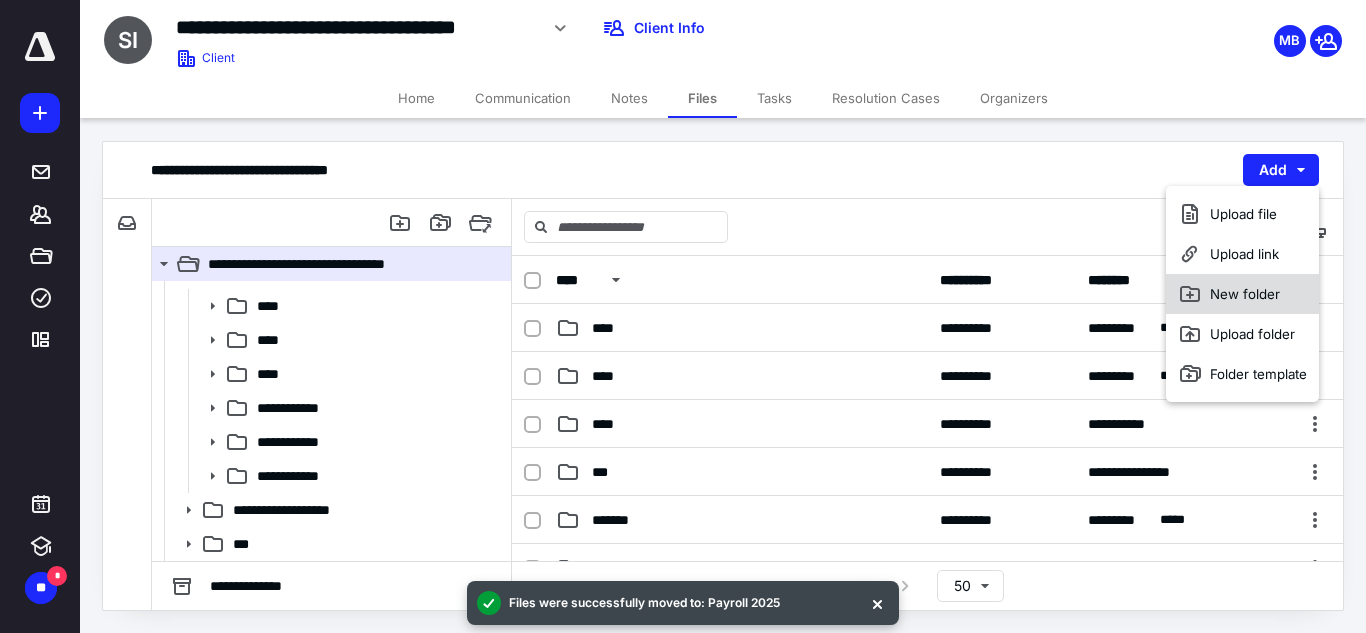 click on "New folder" at bounding box center [1242, 294] 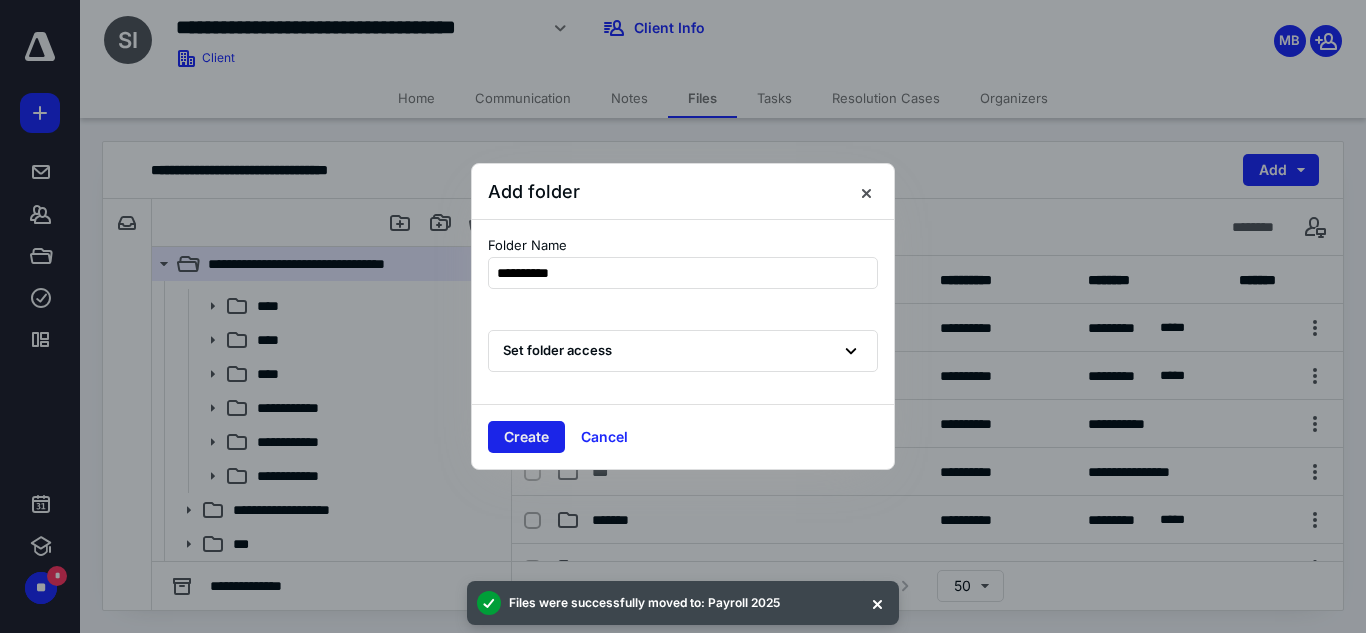 type on "**********" 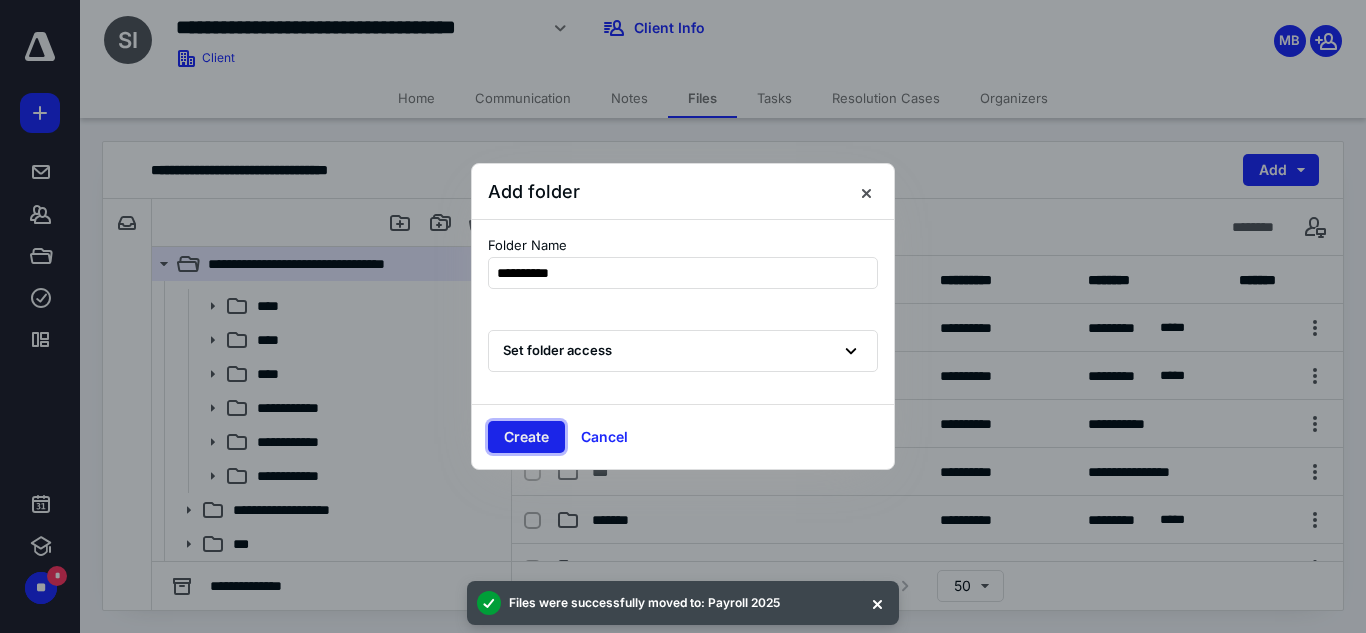 click on "Create" at bounding box center [526, 437] 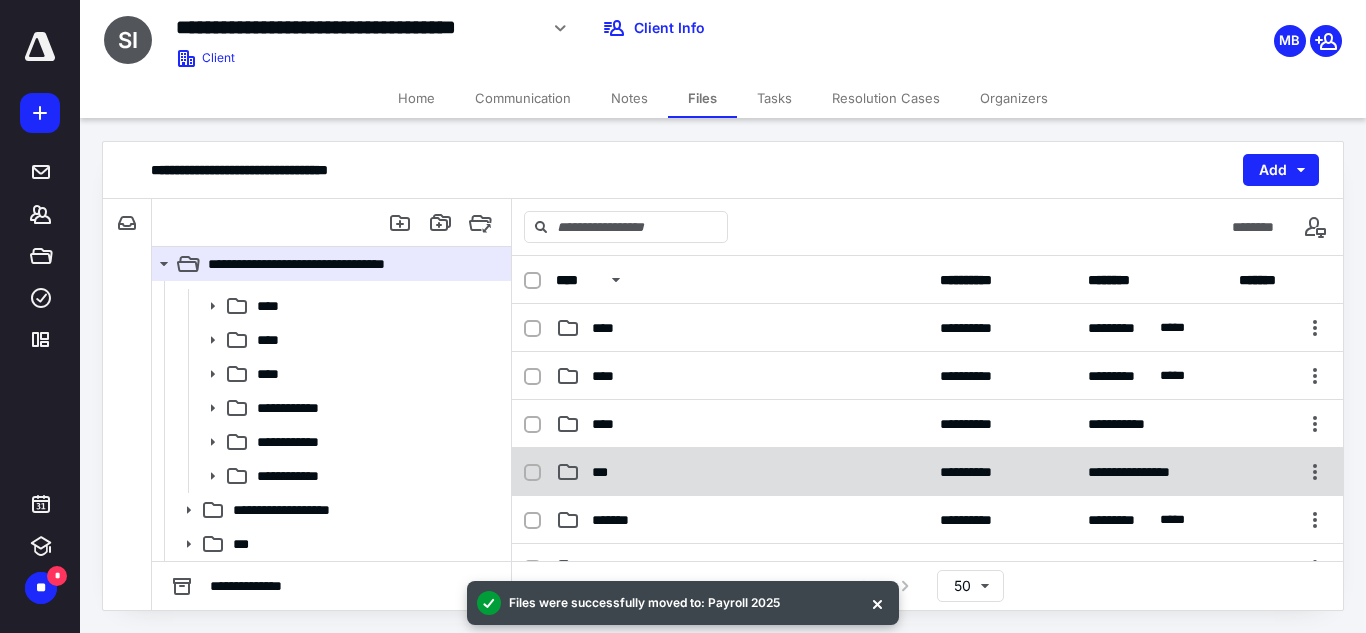 scroll, scrollTop: 196, scrollLeft: 0, axis: vertical 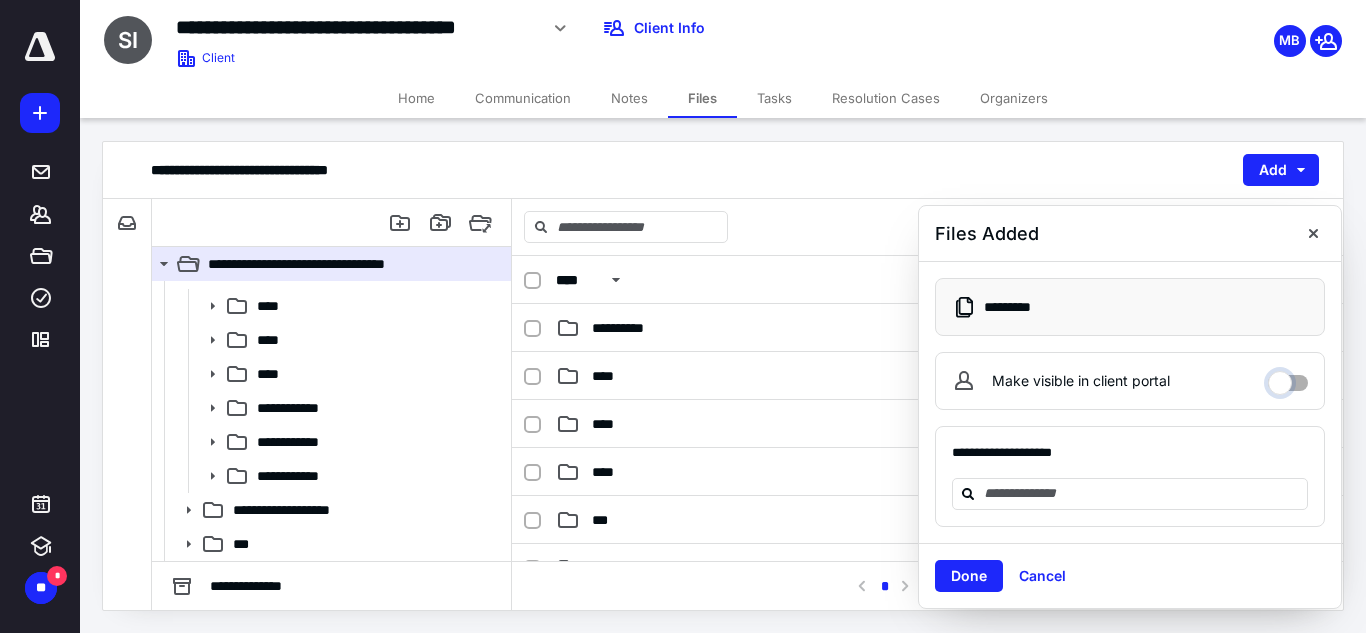 drag, startPoint x: 1288, startPoint y: 378, endPoint x: 1278, endPoint y: 375, distance: 10.440307 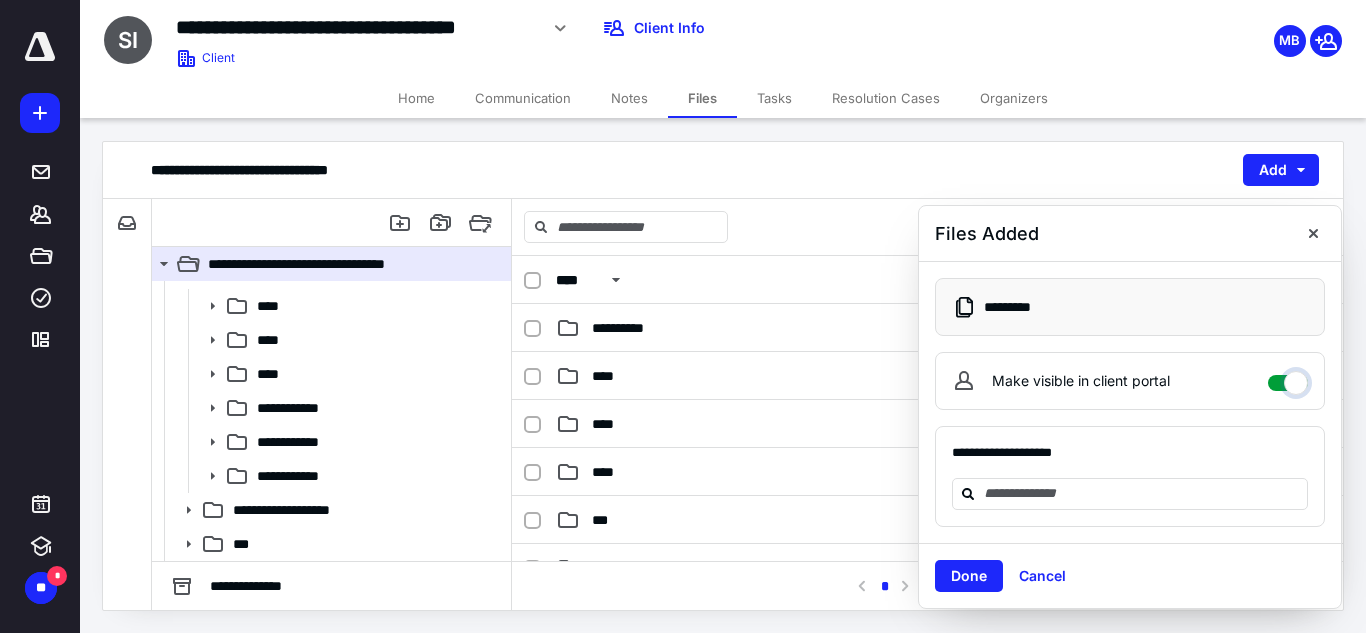 checkbox on "****" 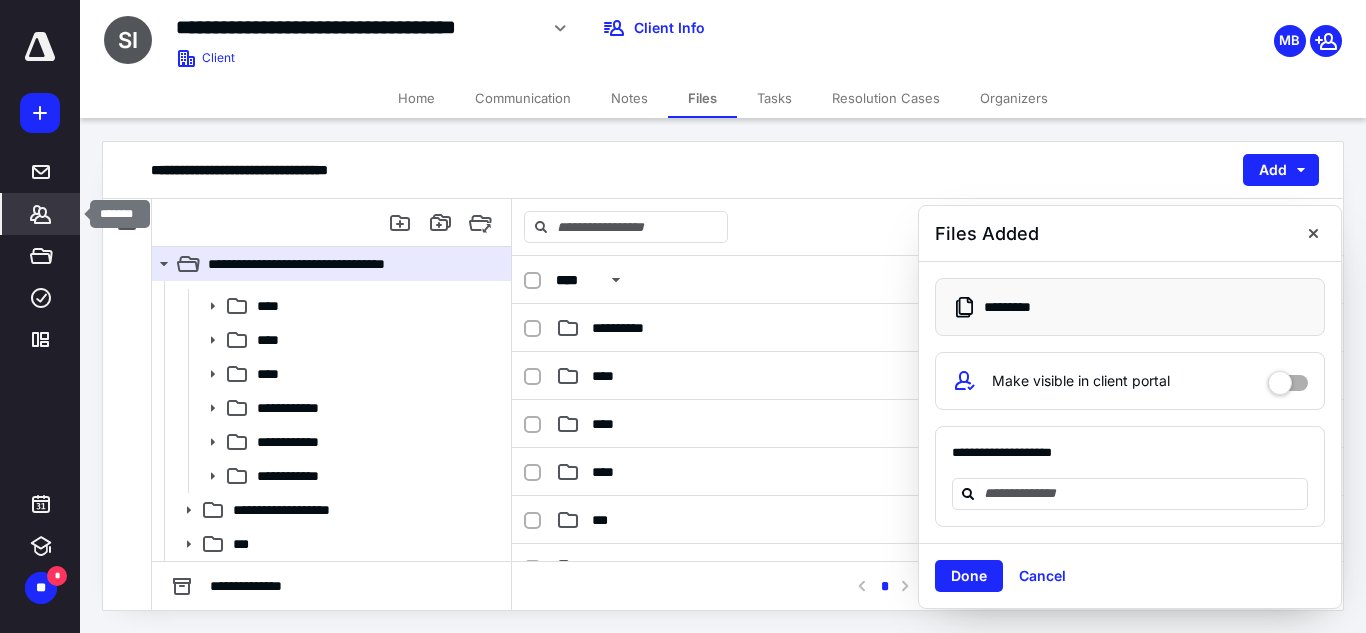 click 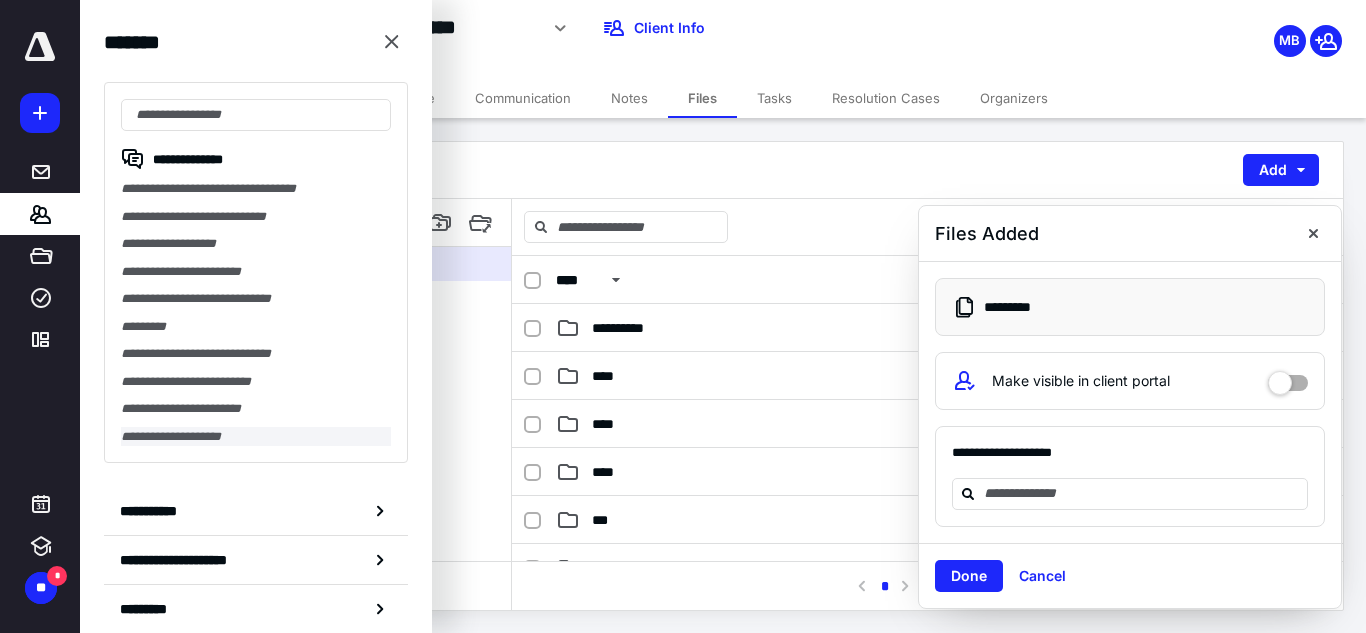 click on "**********" at bounding box center [256, 437] 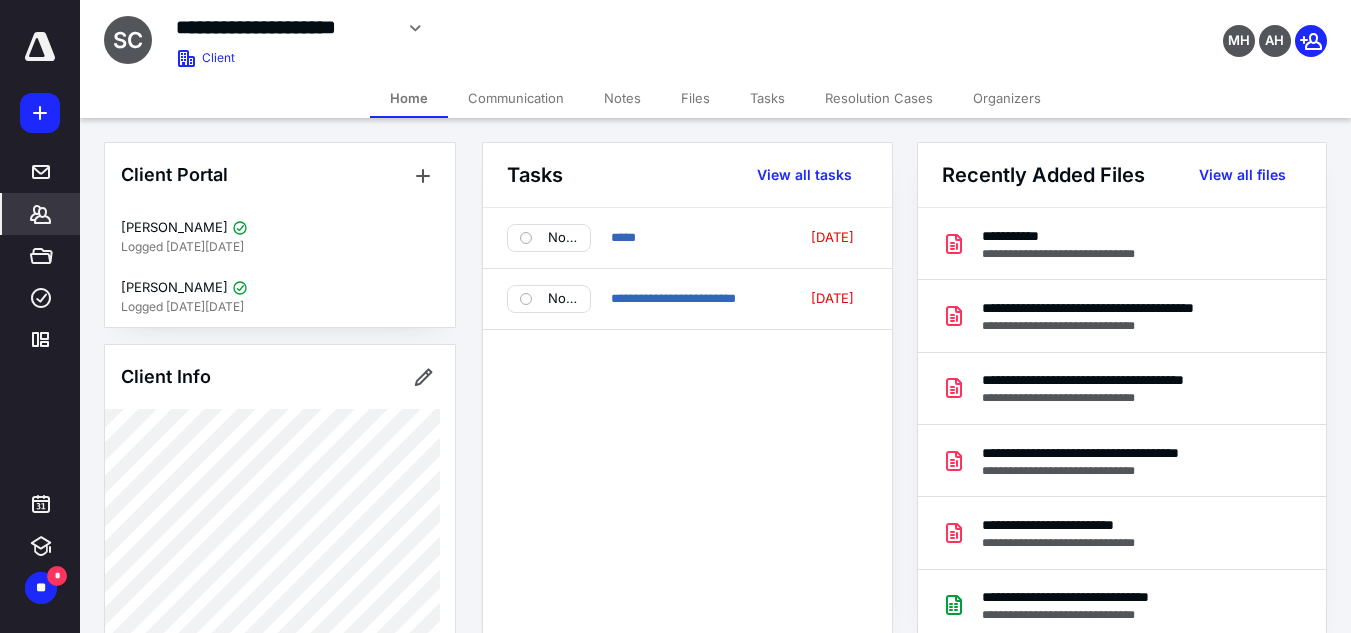 click on "Files" at bounding box center (695, 98) 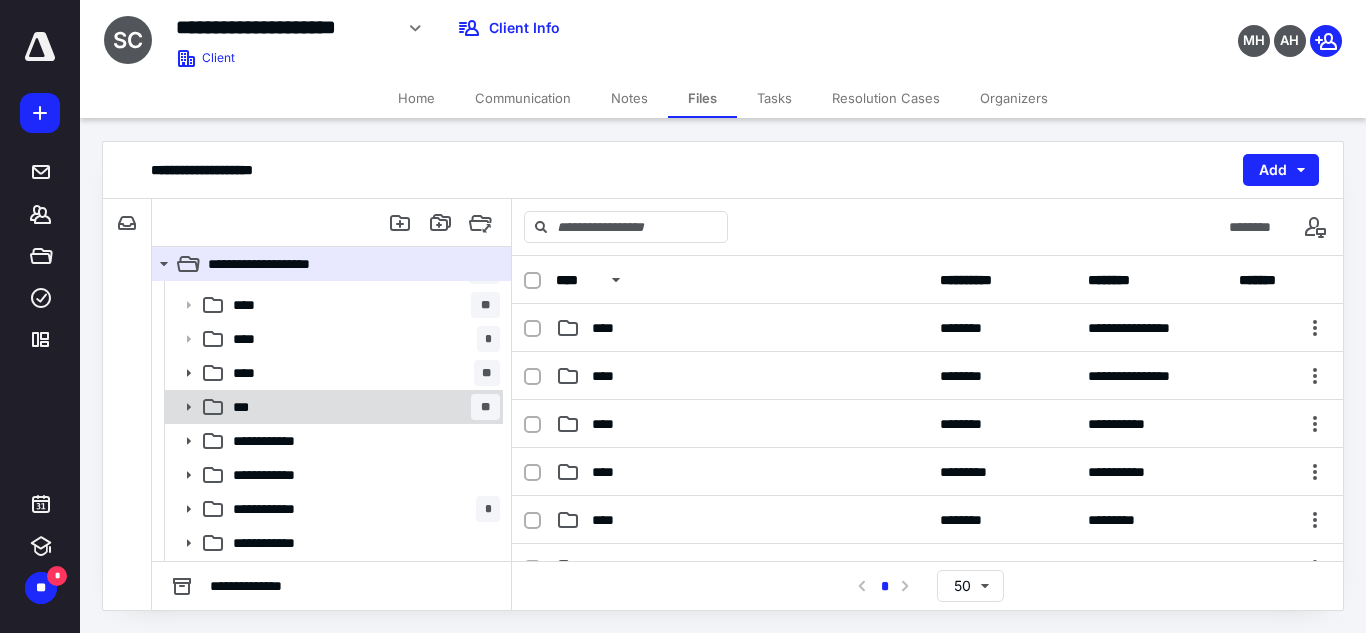 scroll, scrollTop: 94, scrollLeft: 0, axis: vertical 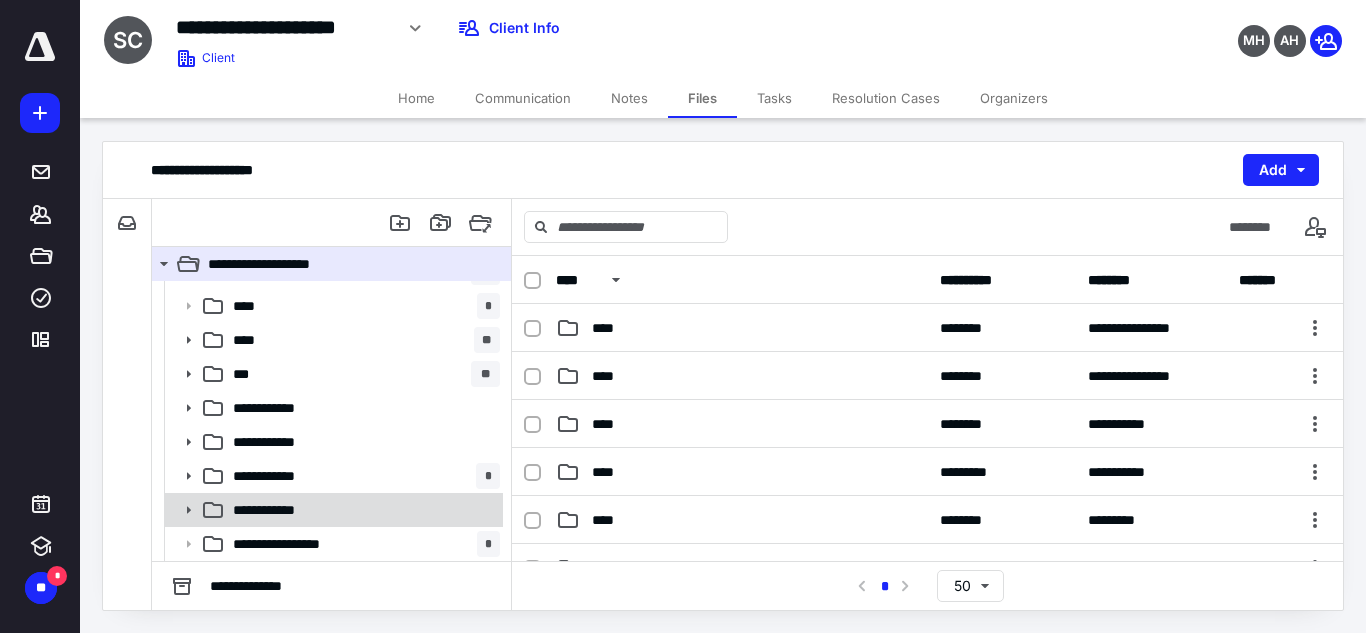 click 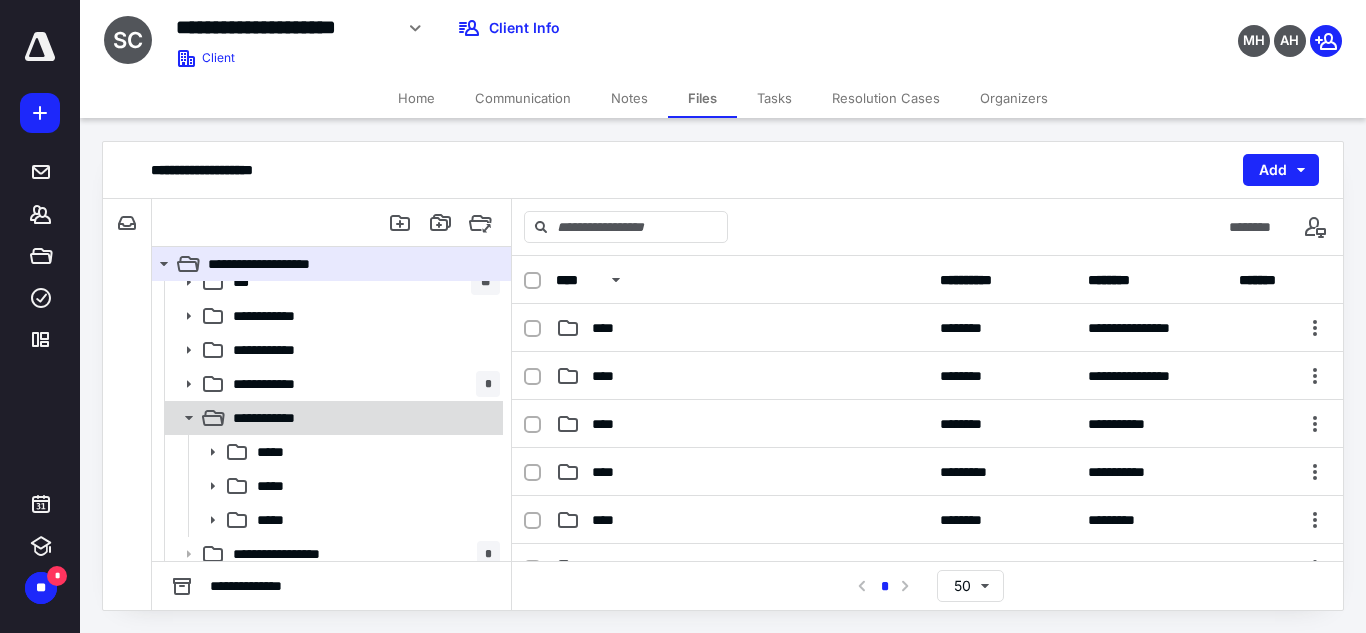 scroll, scrollTop: 196, scrollLeft: 0, axis: vertical 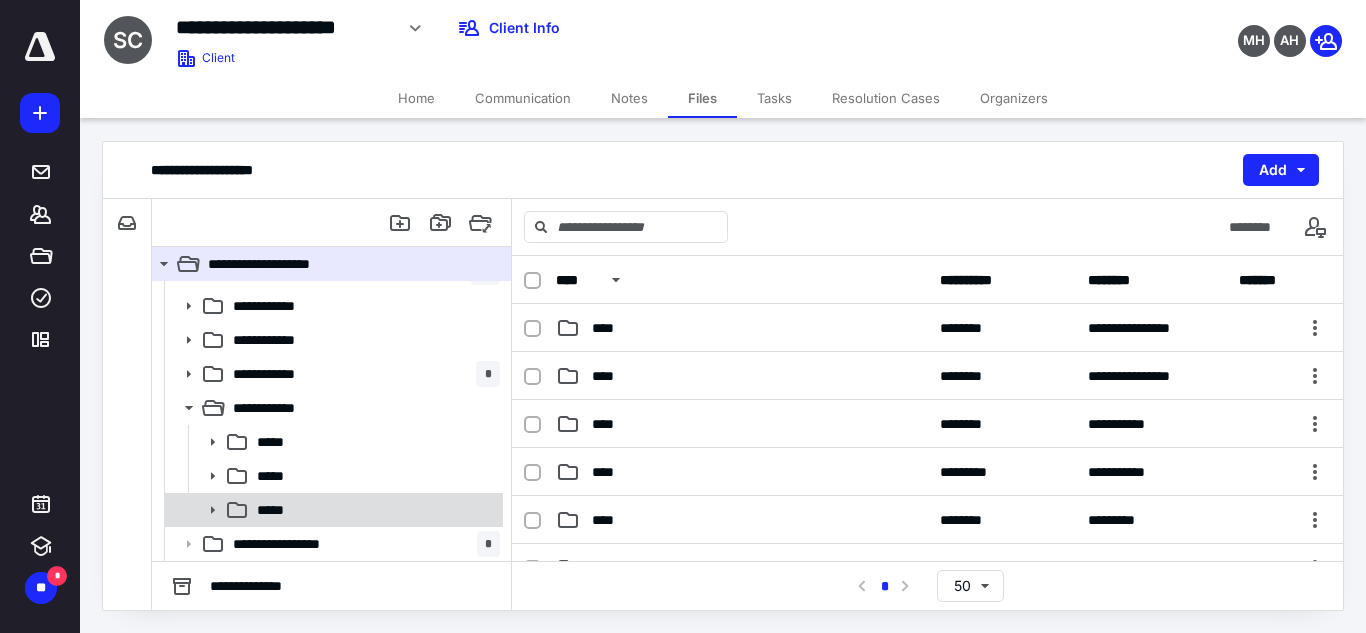 click 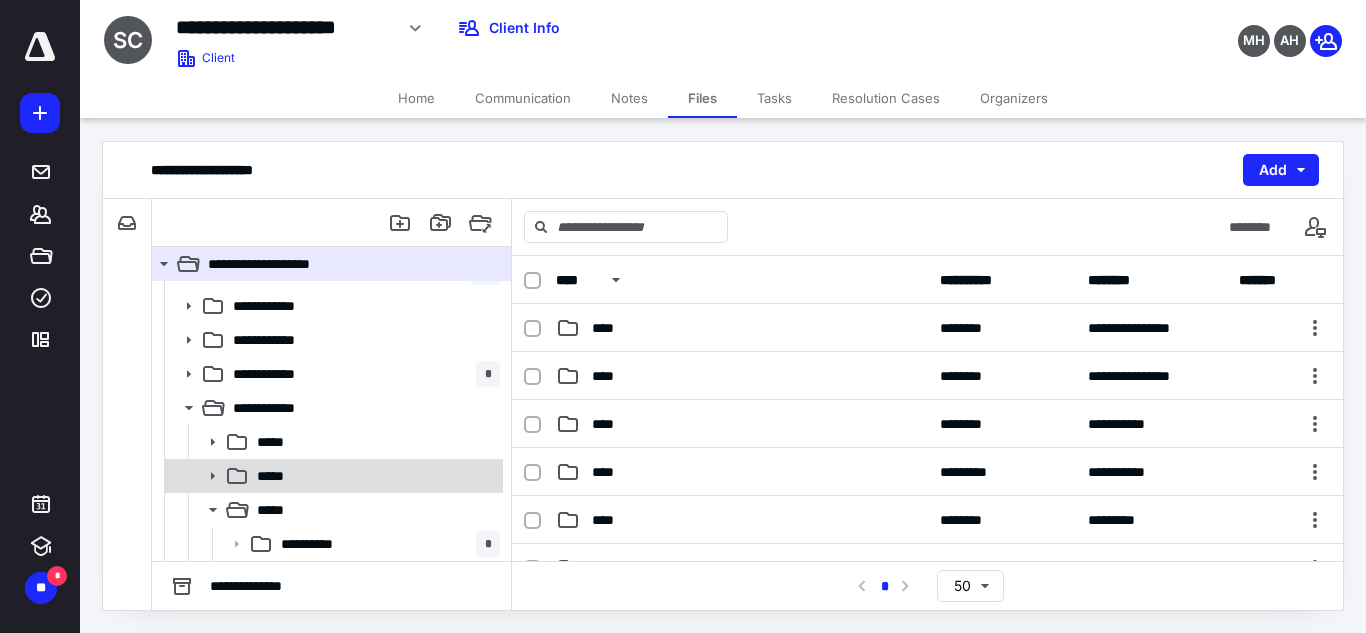 scroll, scrollTop: 230, scrollLeft: 0, axis: vertical 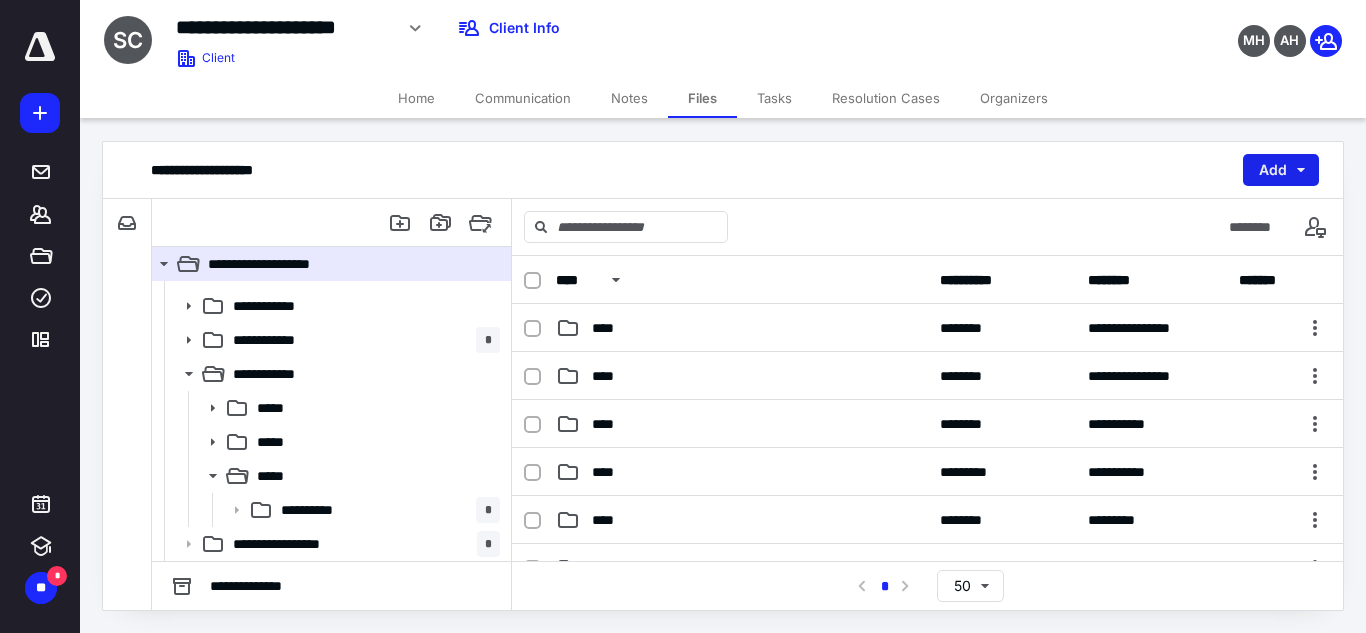 click on "Add" at bounding box center (1281, 170) 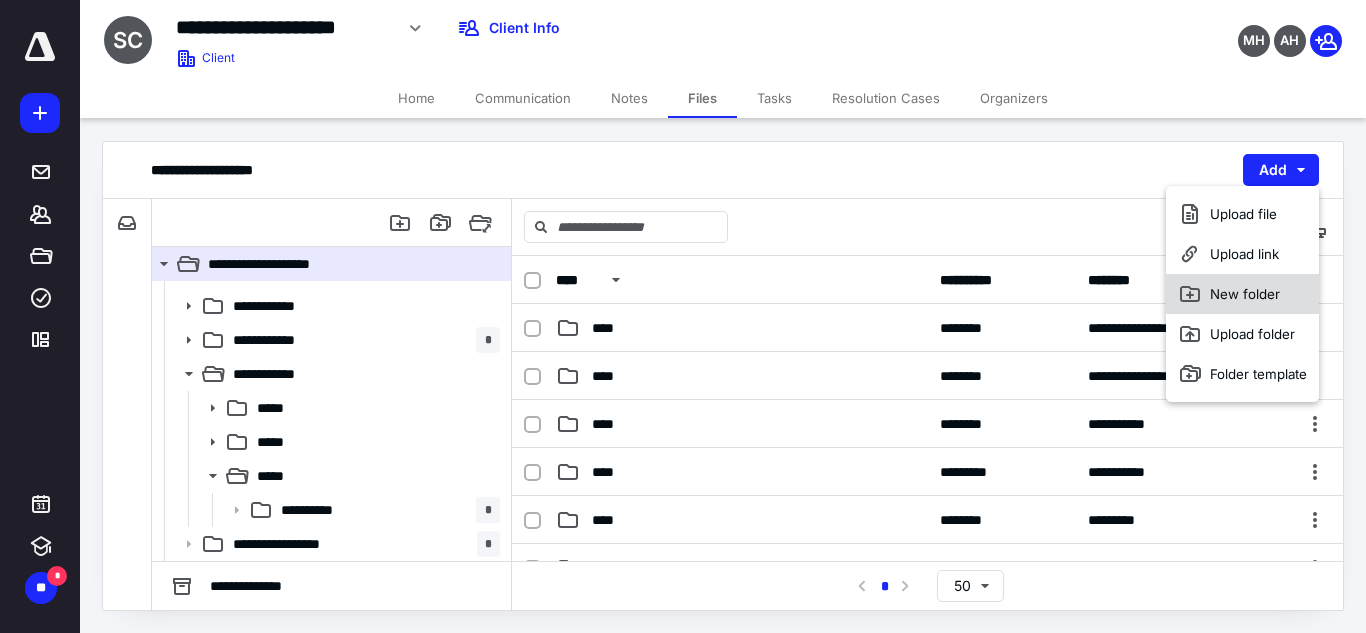 click on "New folder" at bounding box center (1242, 294) 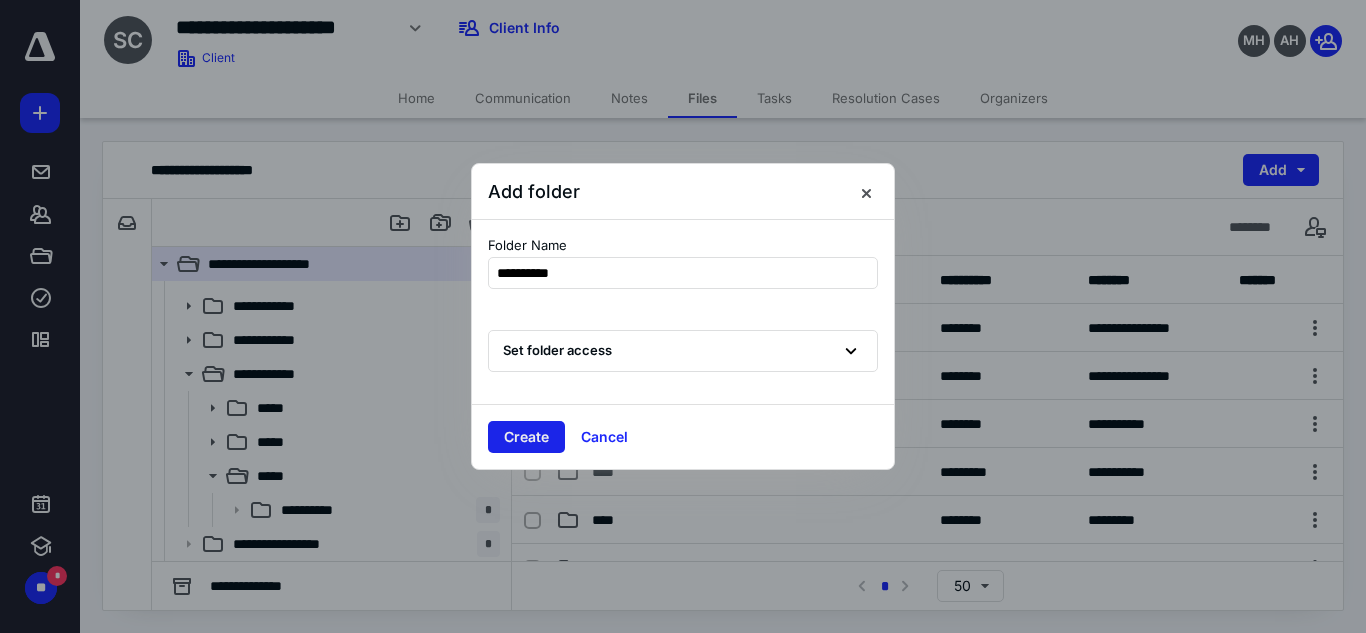 type on "**********" 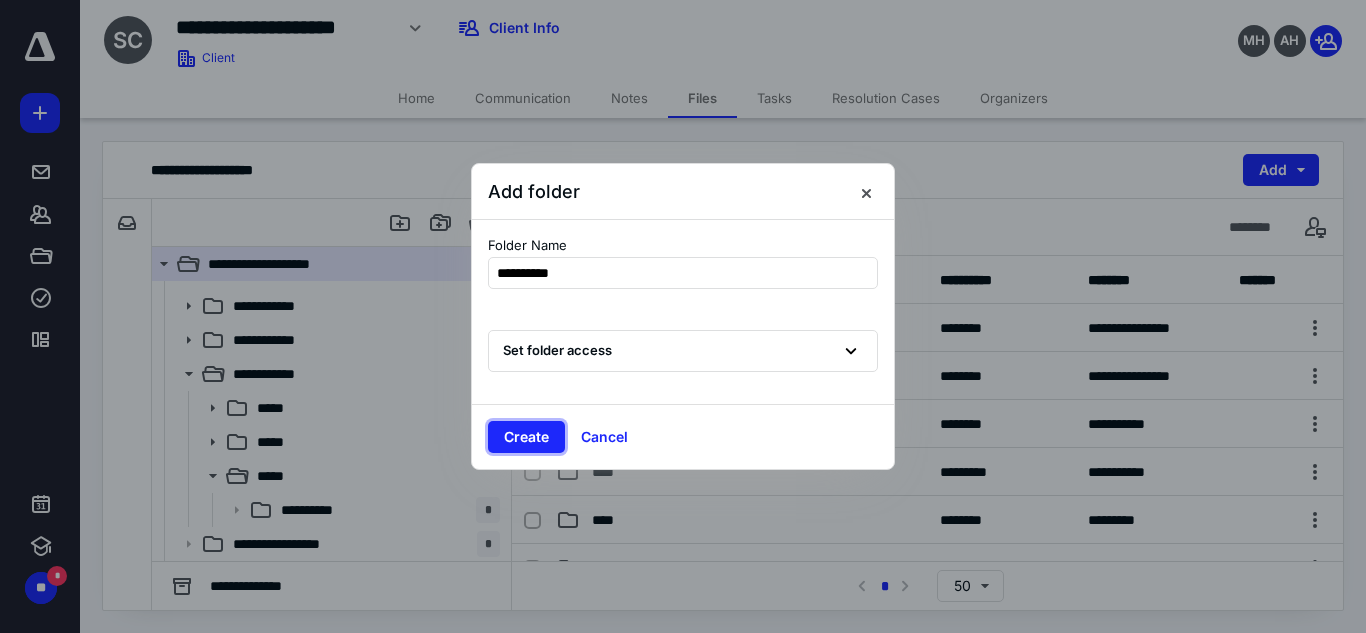 click on "Create" at bounding box center (526, 437) 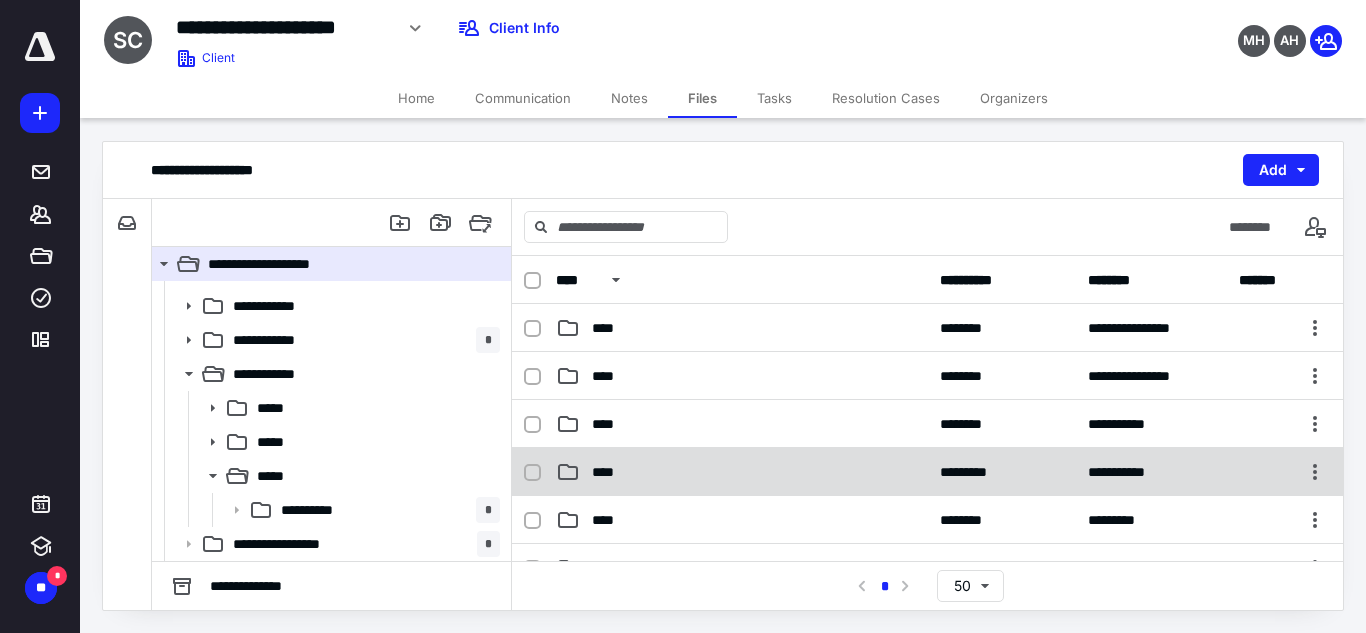 scroll, scrollTop: 264, scrollLeft: 0, axis: vertical 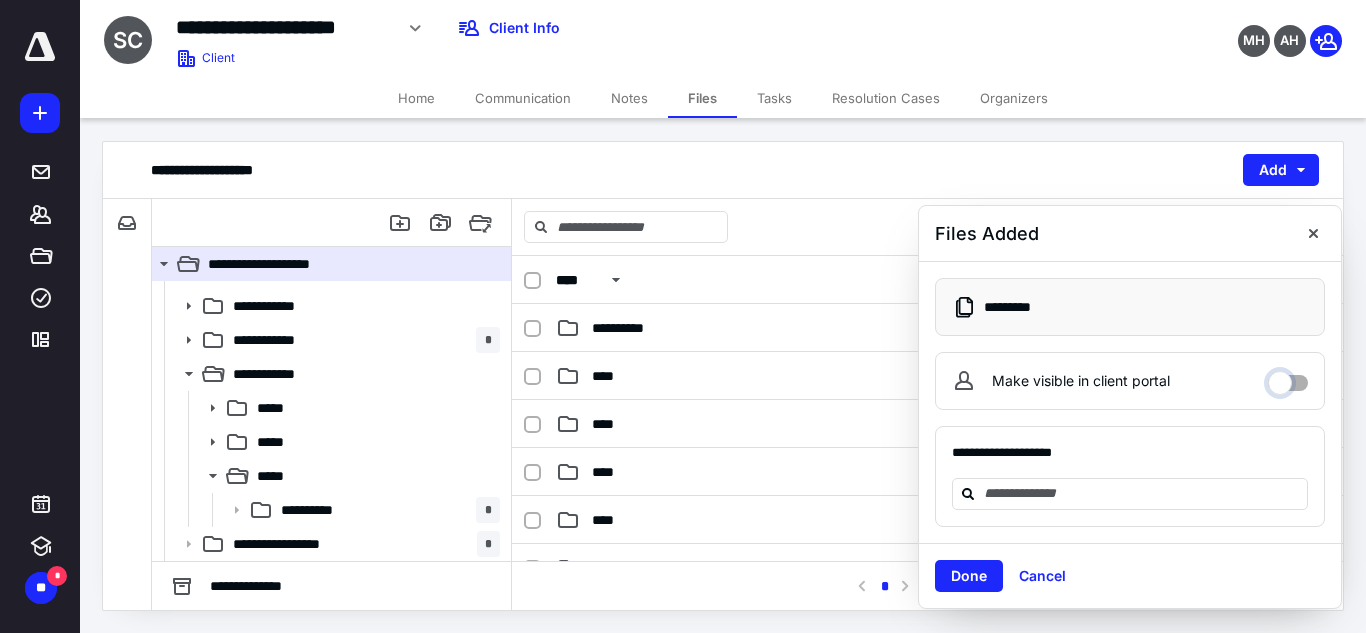 drag, startPoint x: 1279, startPoint y: 382, endPoint x: 1256, endPoint y: 400, distance: 29.206163 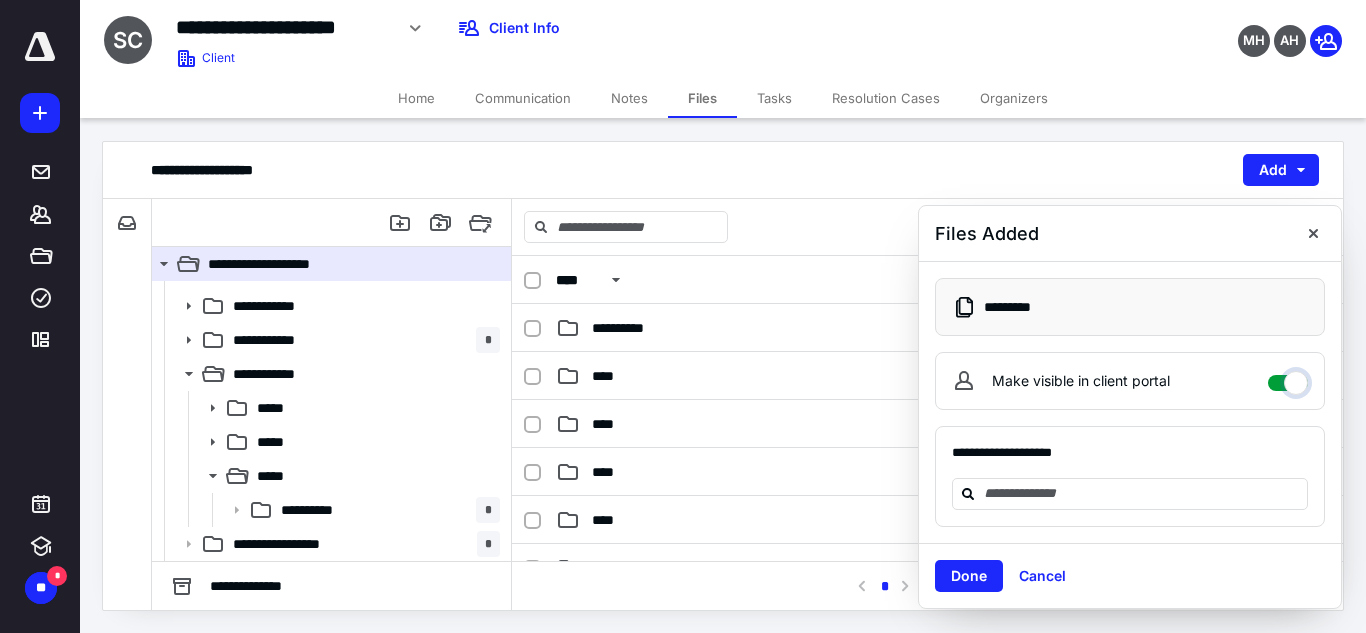 checkbox on "****" 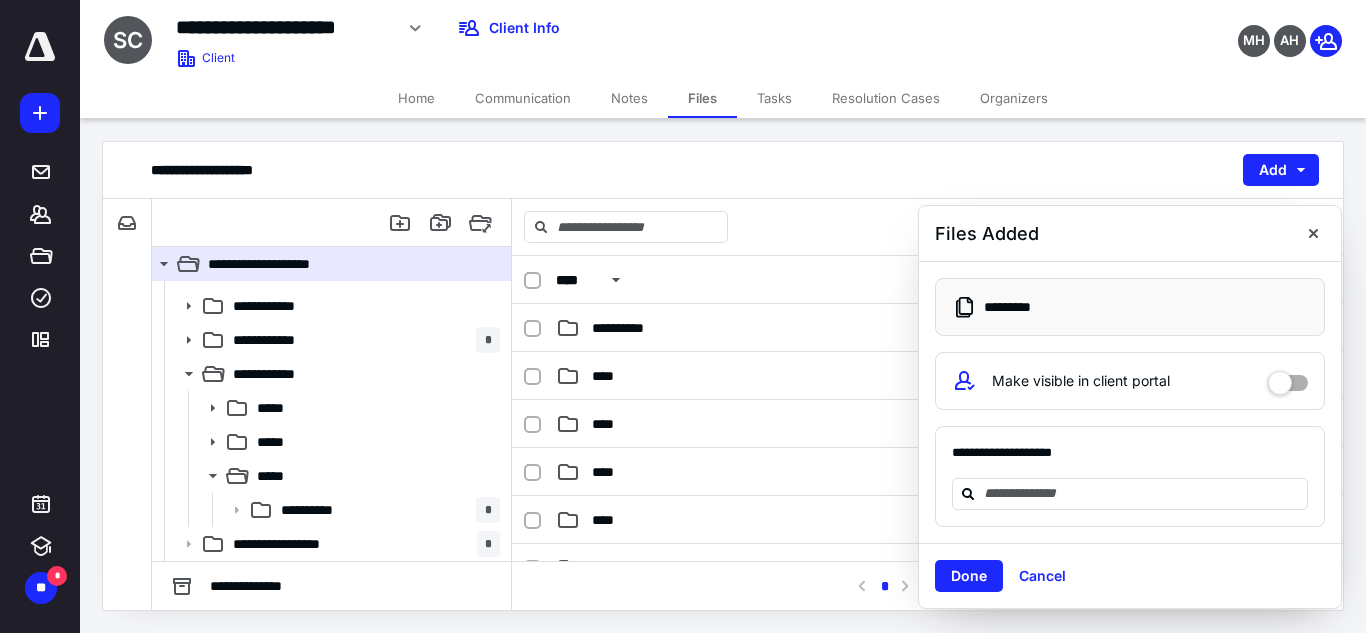click on "Done" at bounding box center [969, 576] 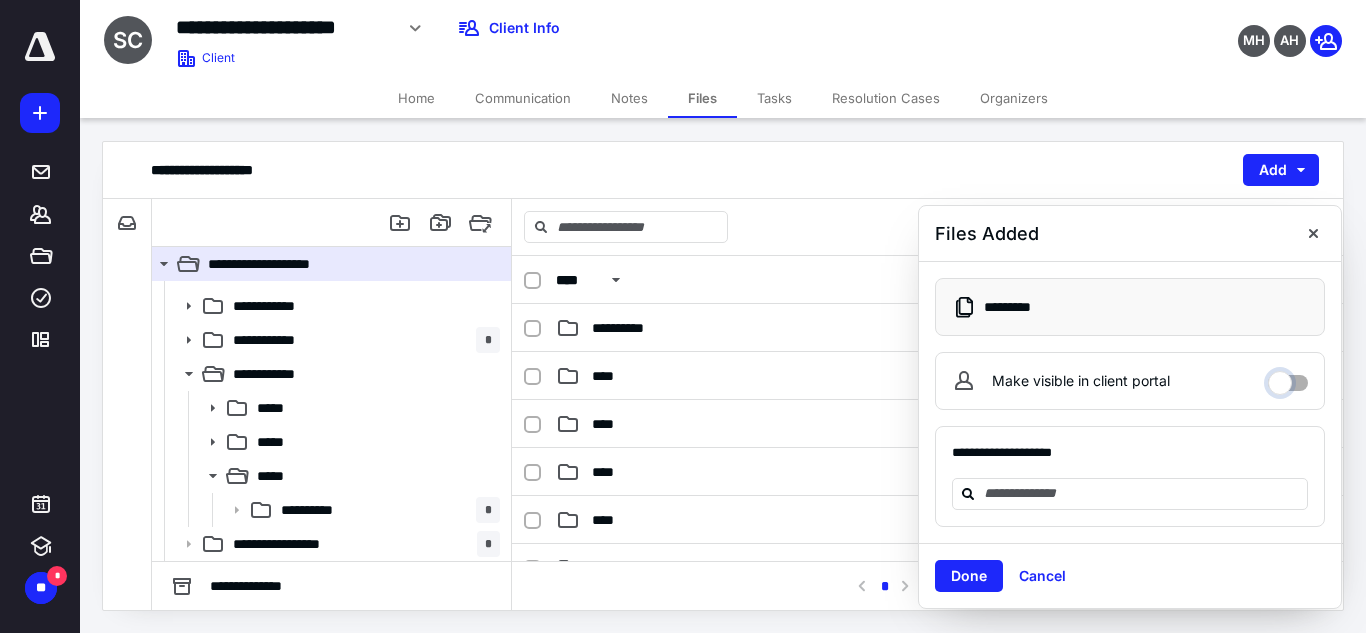 click on "Make visible in client portal" at bounding box center (1288, 378) 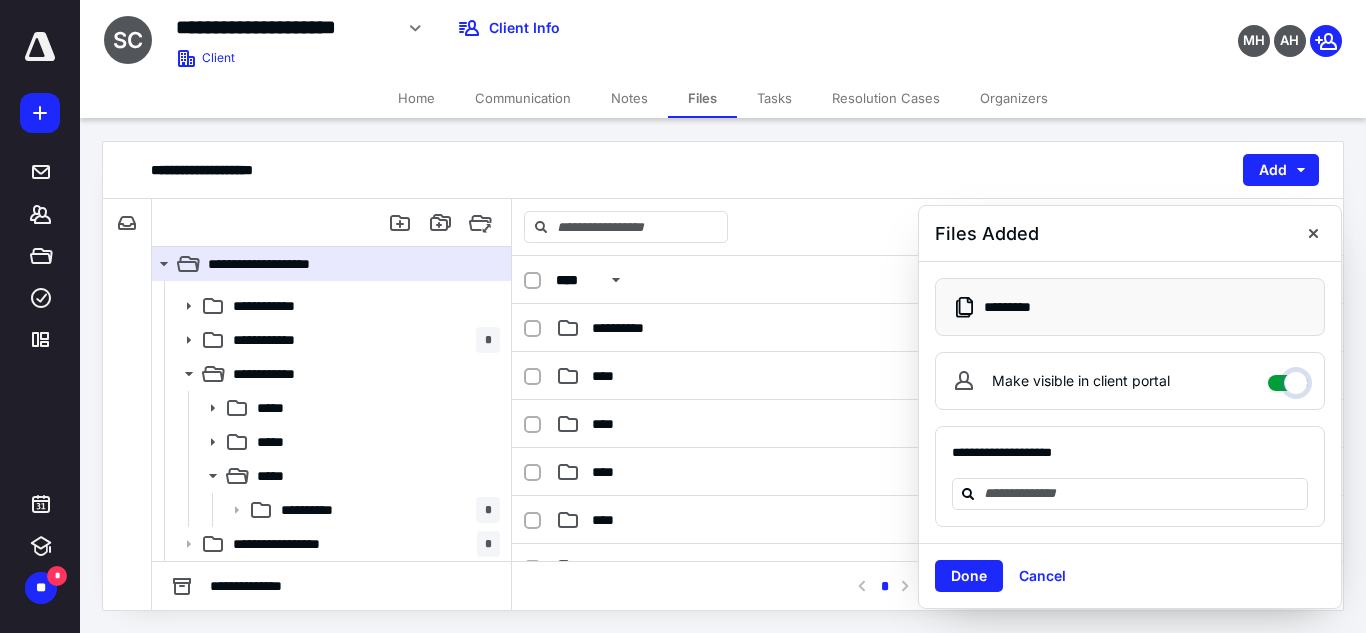 checkbox on "****" 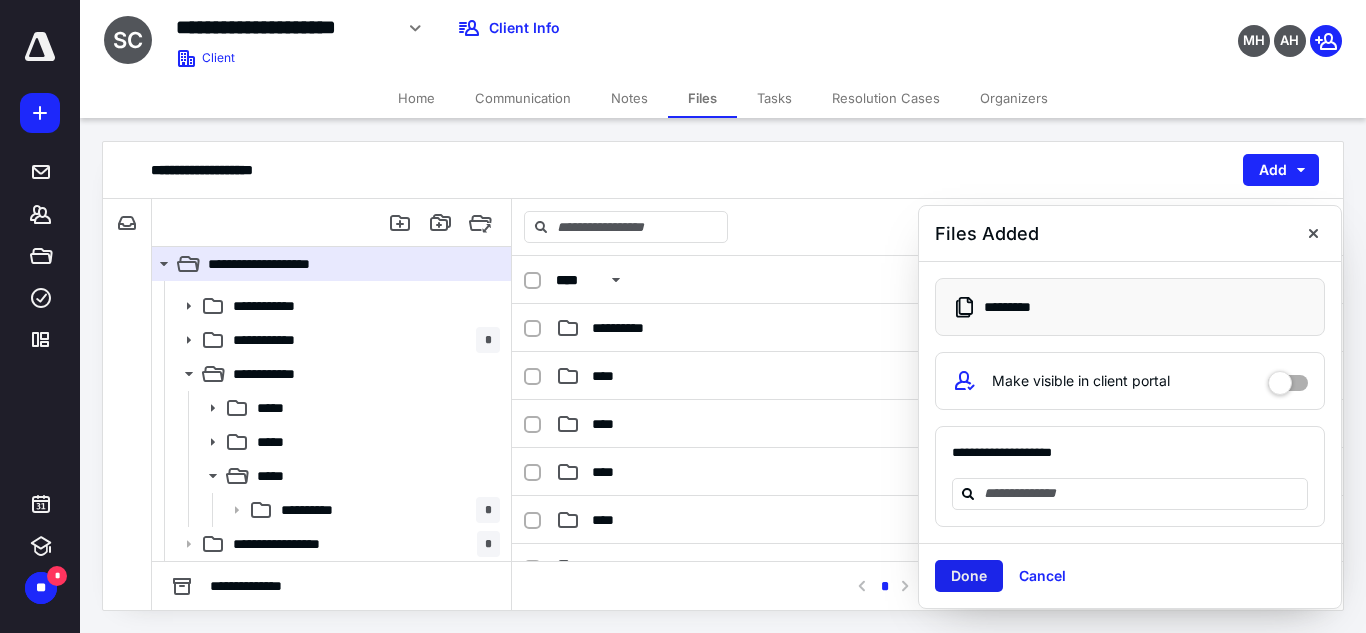 click on "Done" at bounding box center (969, 576) 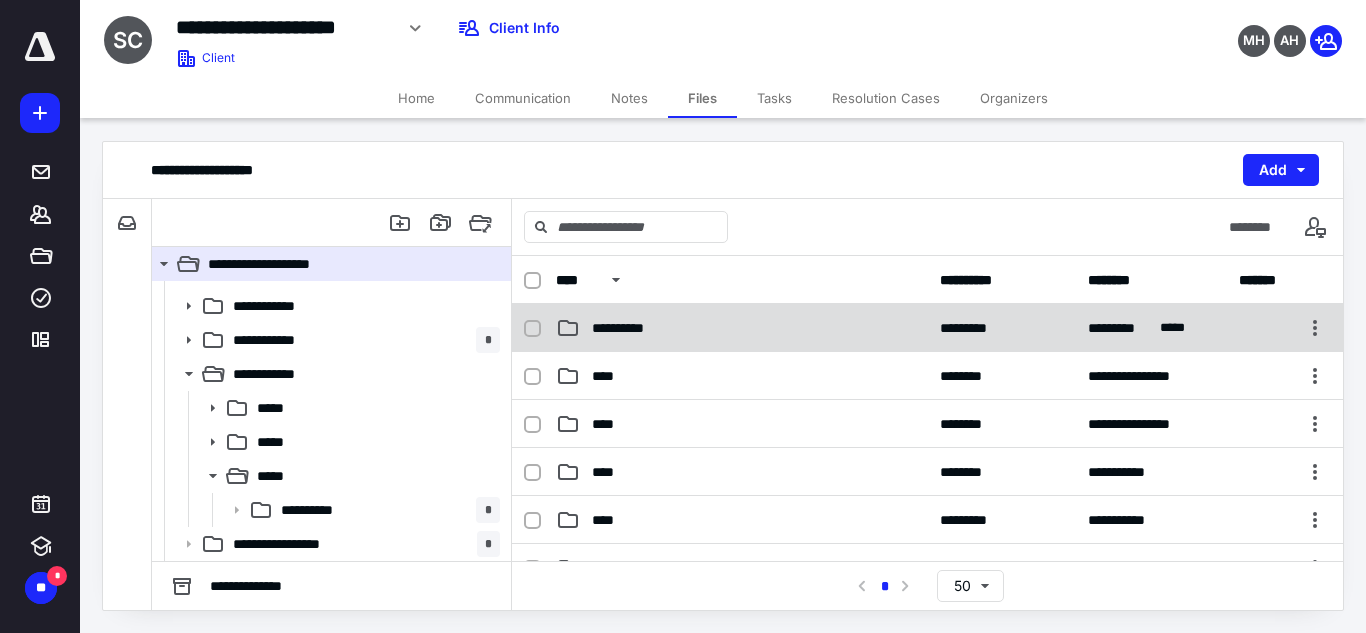 click on "**********" at bounding box center (742, 328) 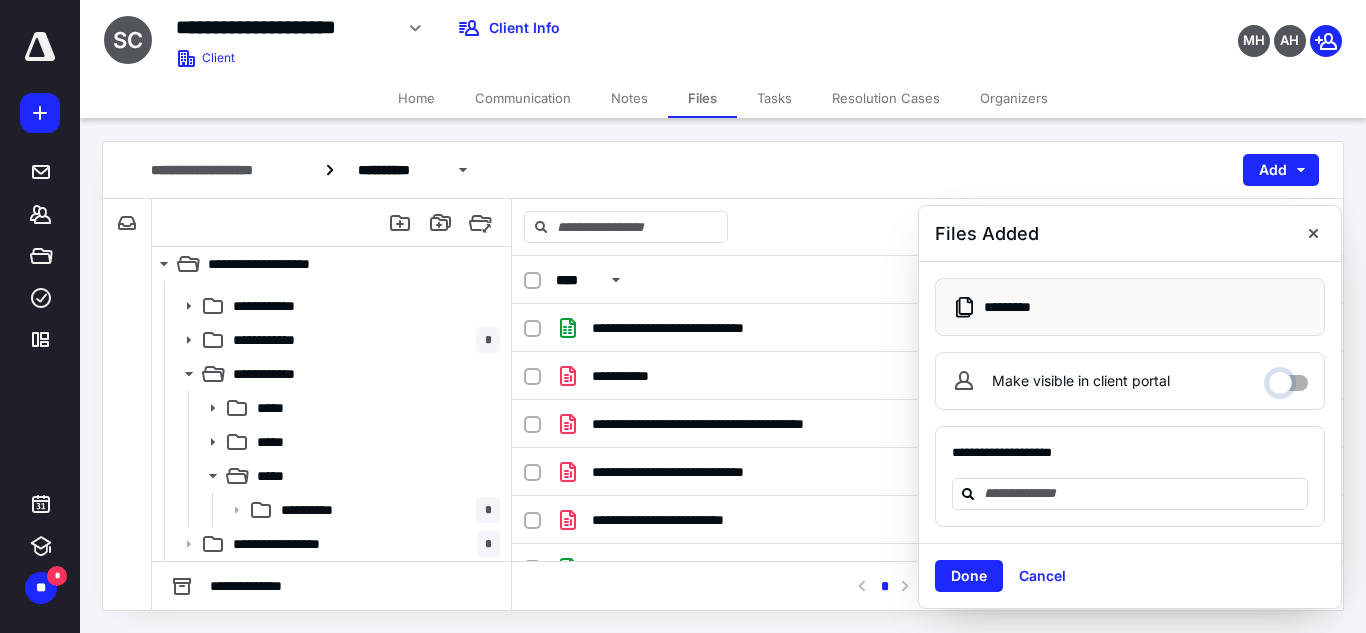 click on "Make visible in client portal" at bounding box center [1288, 378] 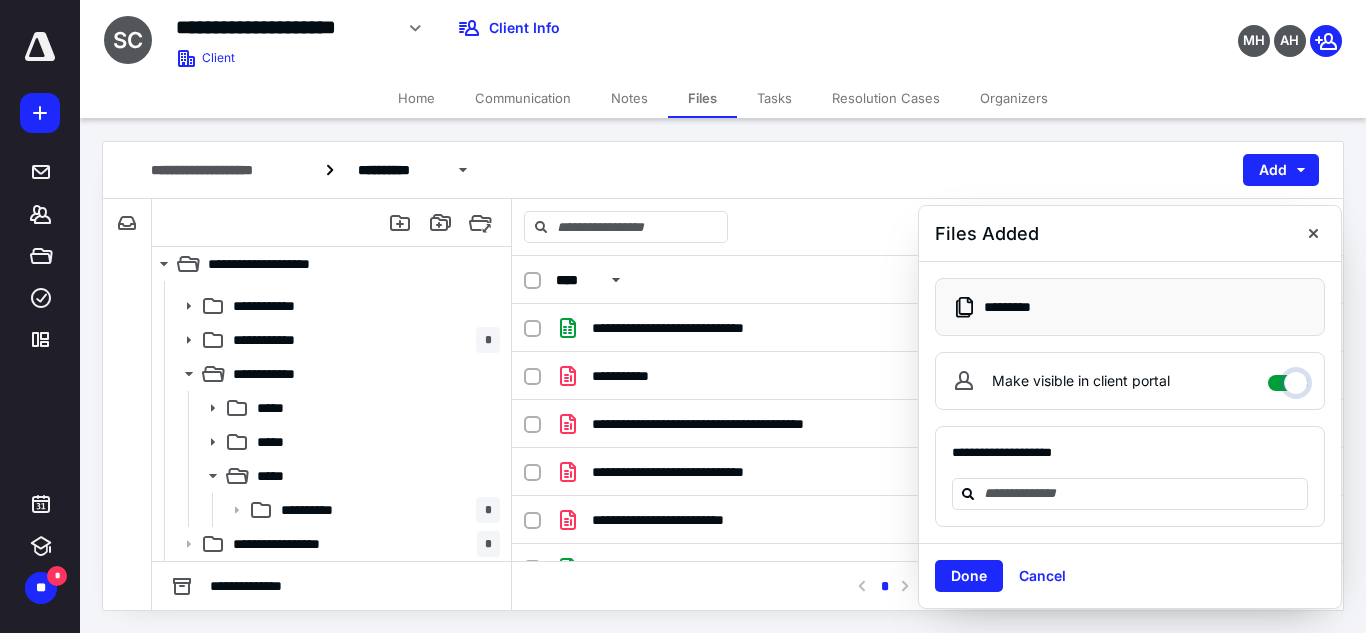 checkbox on "****" 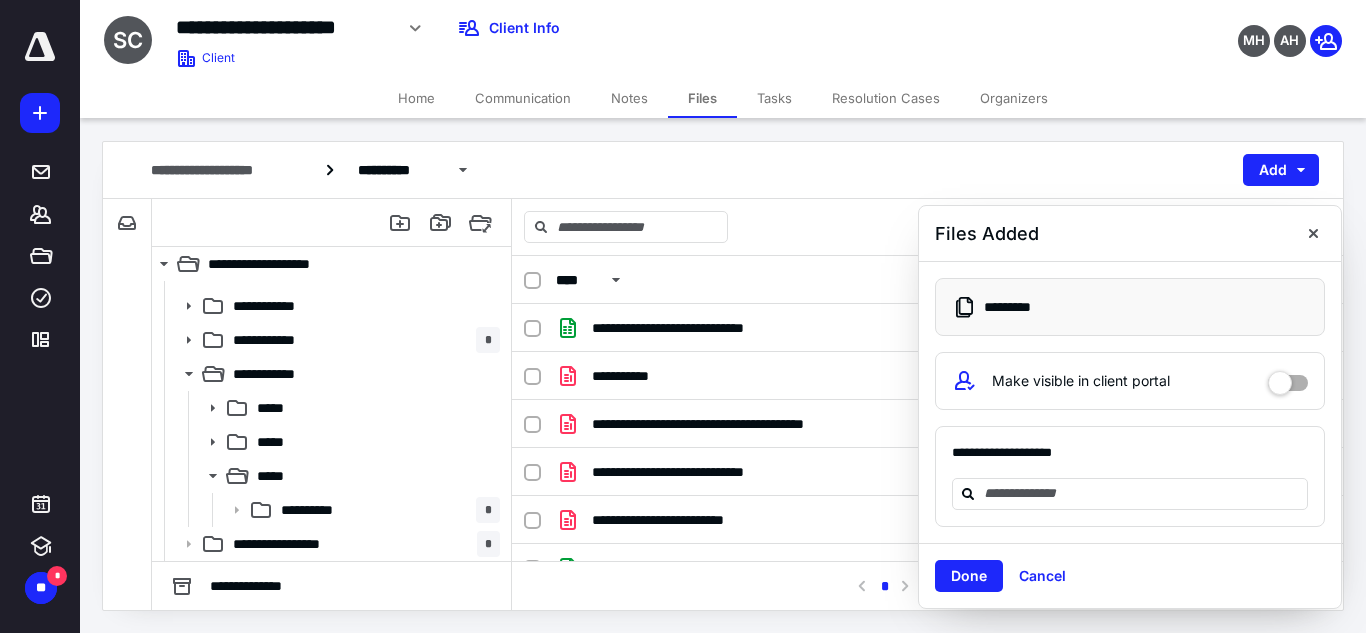 click on "Done" at bounding box center [969, 576] 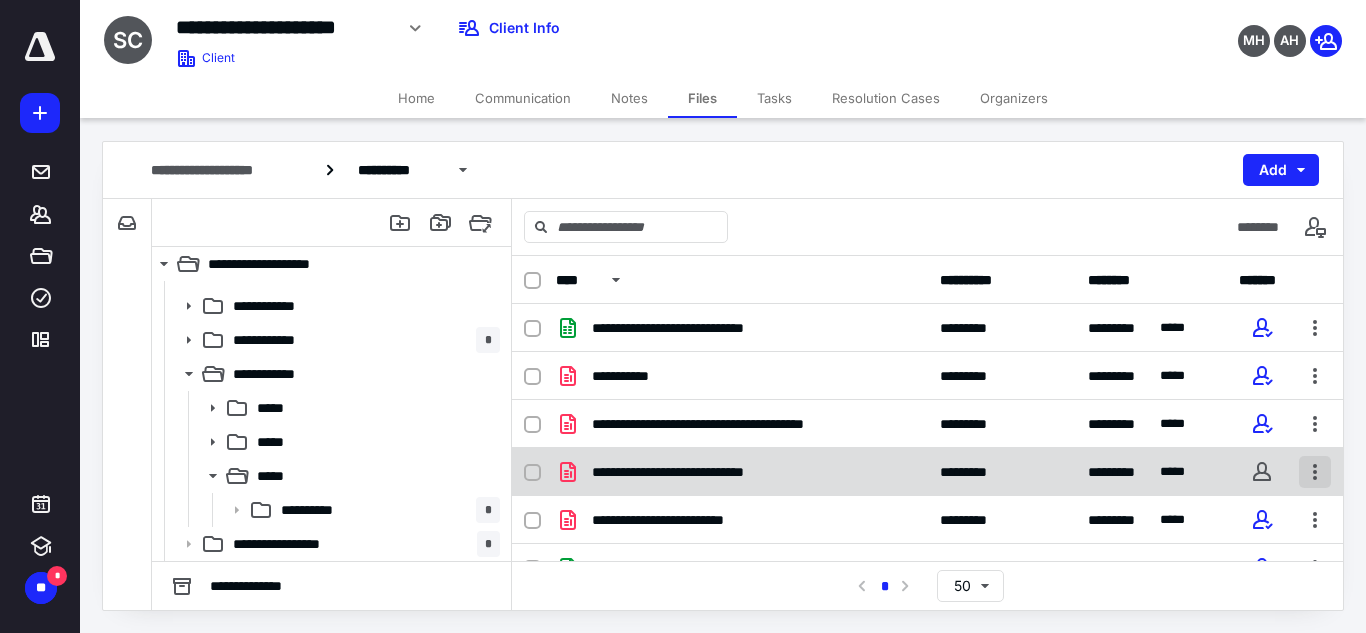 click at bounding box center [1315, 472] 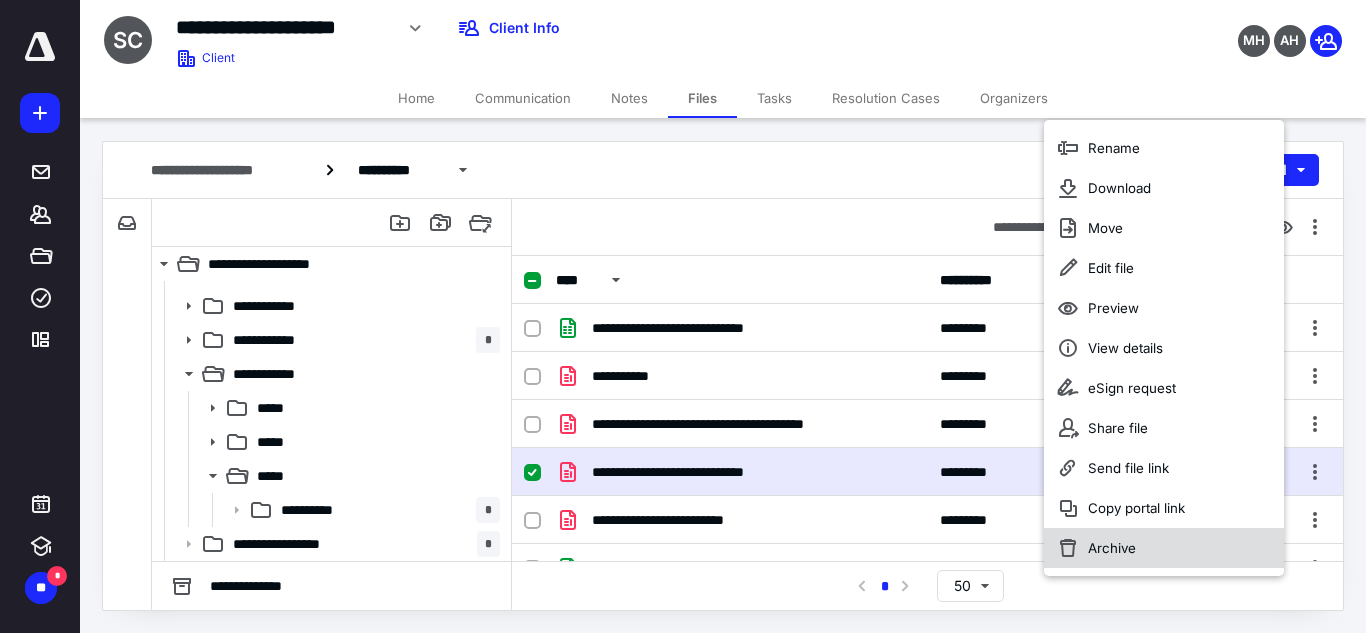 click on "Archive" at bounding box center (1164, 548) 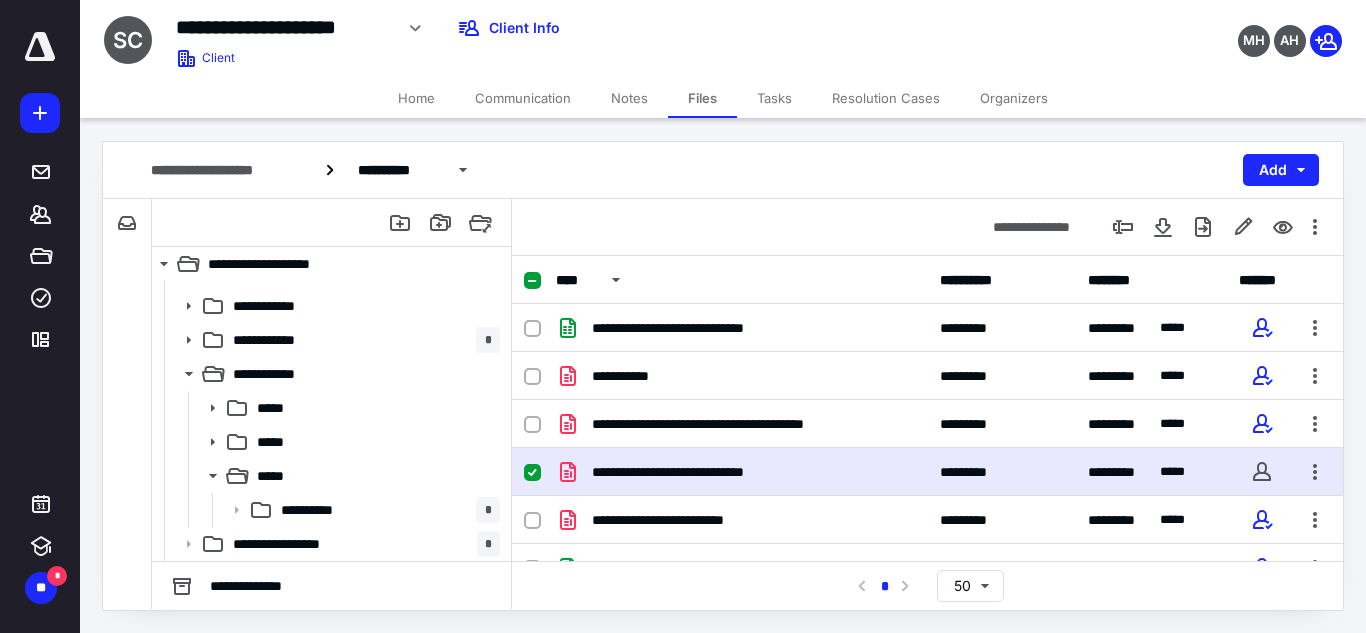 checkbox on "false" 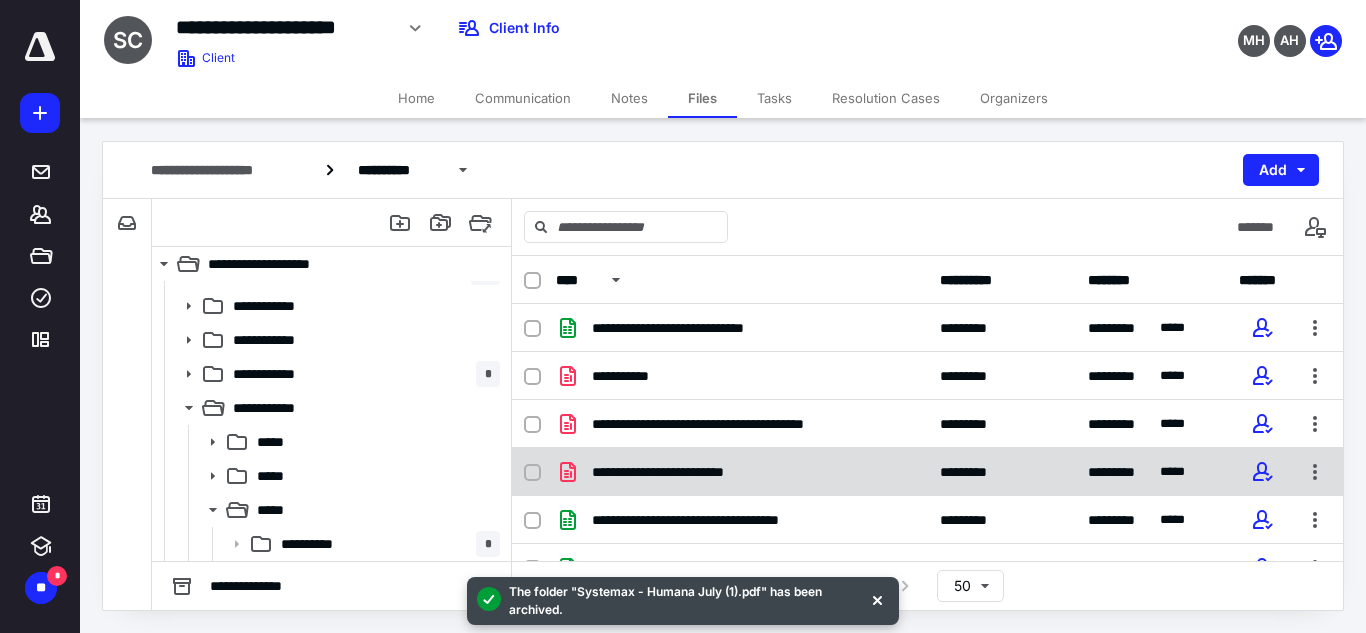scroll, scrollTop: 264, scrollLeft: 0, axis: vertical 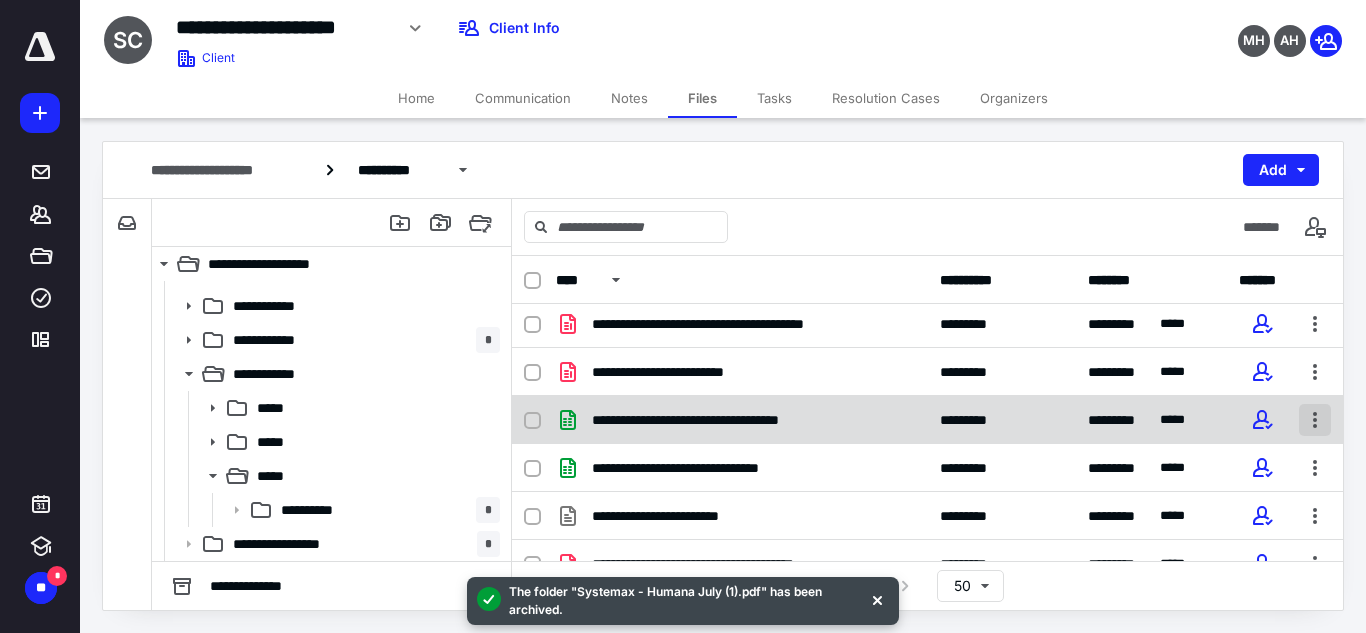 click at bounding box center [1315, 420] 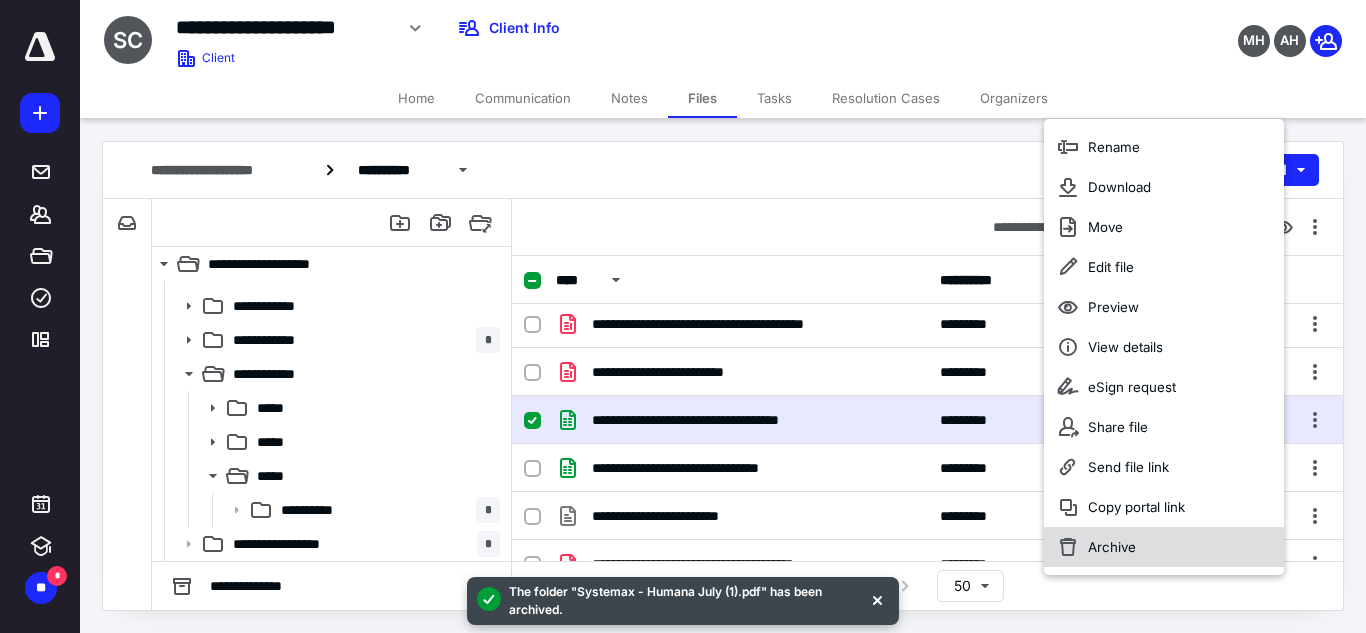 click on "Archive" at bounding box center [1112, 547] 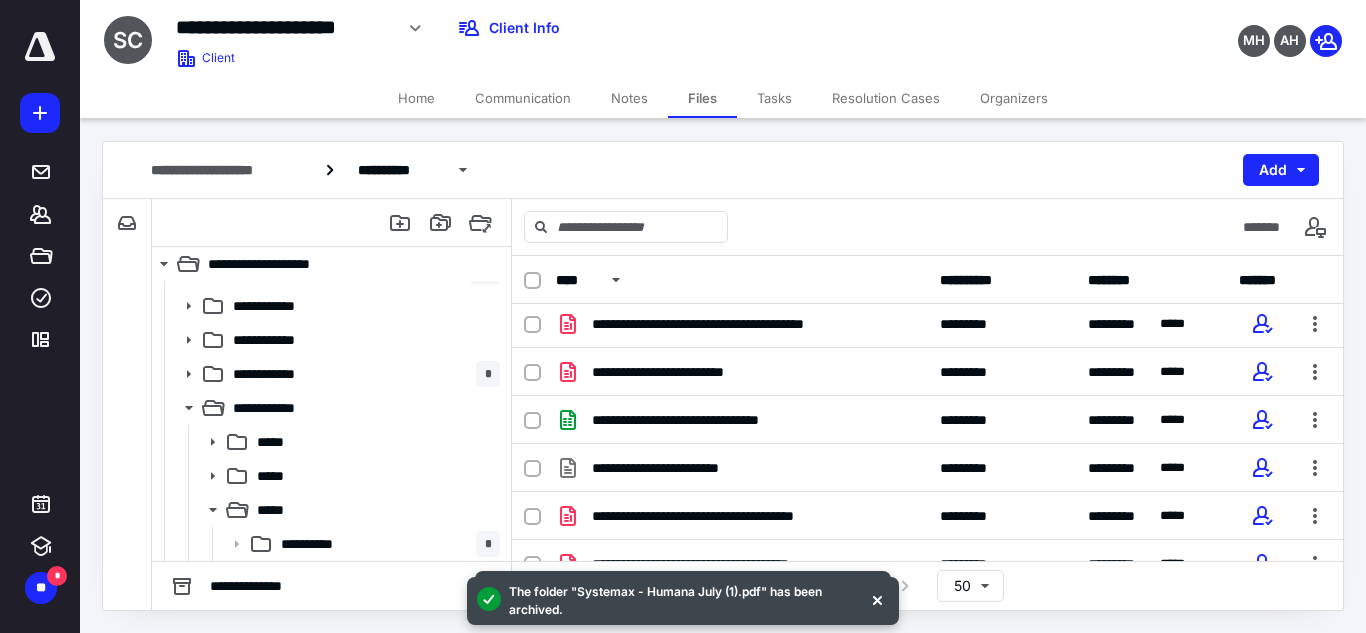 scroll, scrollTop: 264, scrollLeft: 0, axis: vertical 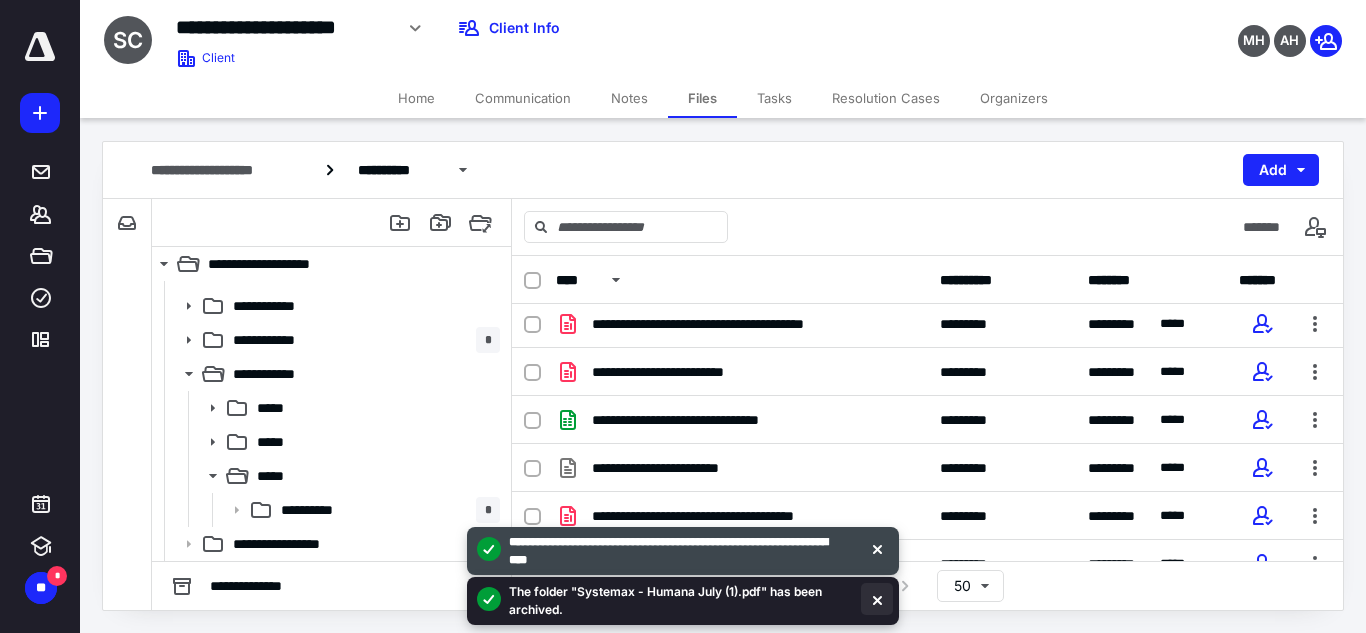 click at bounding box center [877, 599] 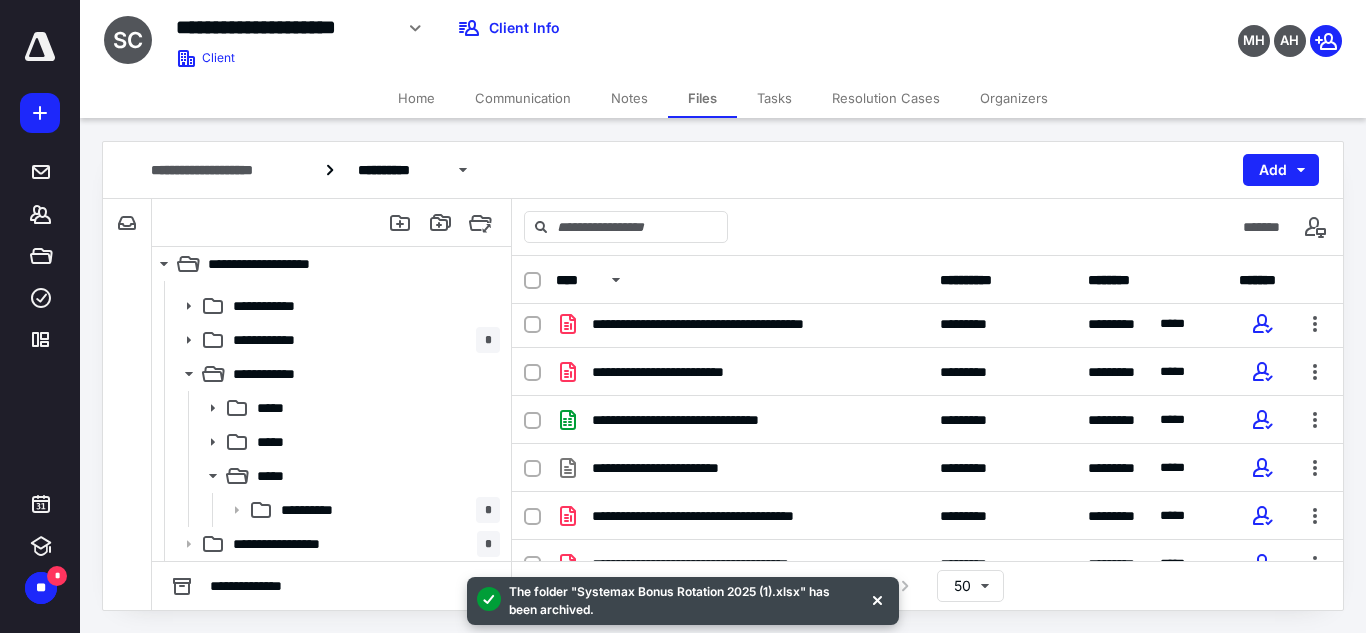click at bounding box center [877, 599] 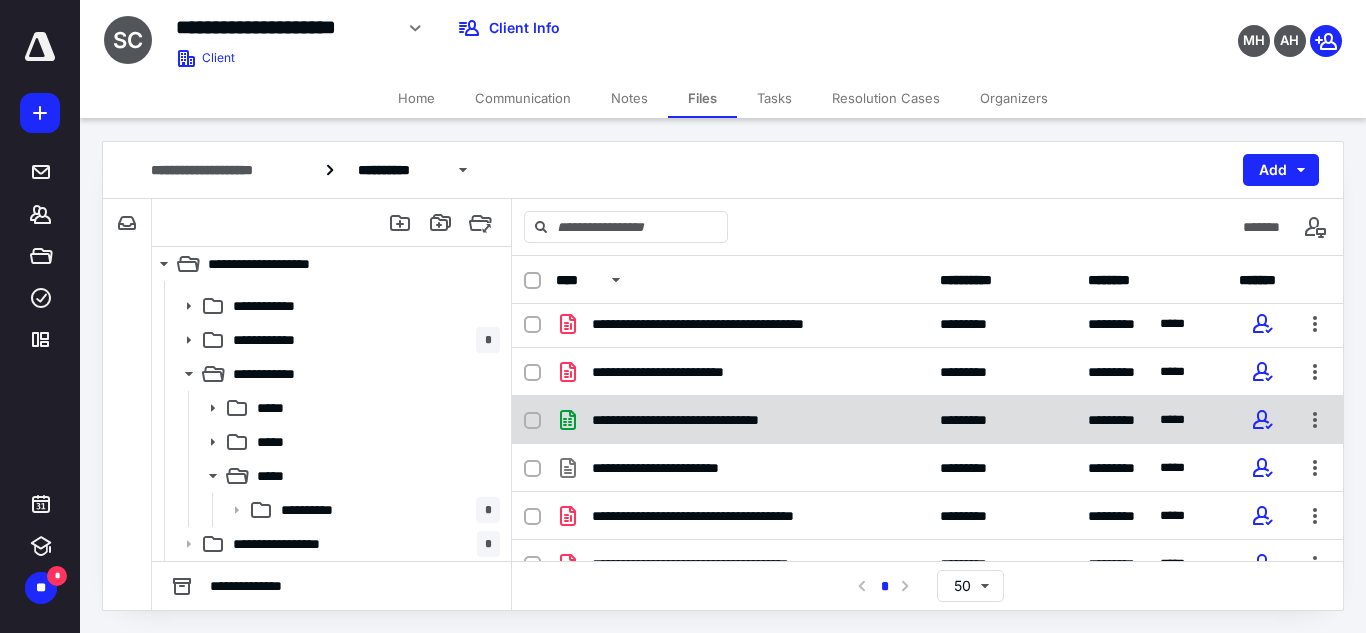 scroll, scrollTop: 127, scrollLeft: 0, axis: vertical 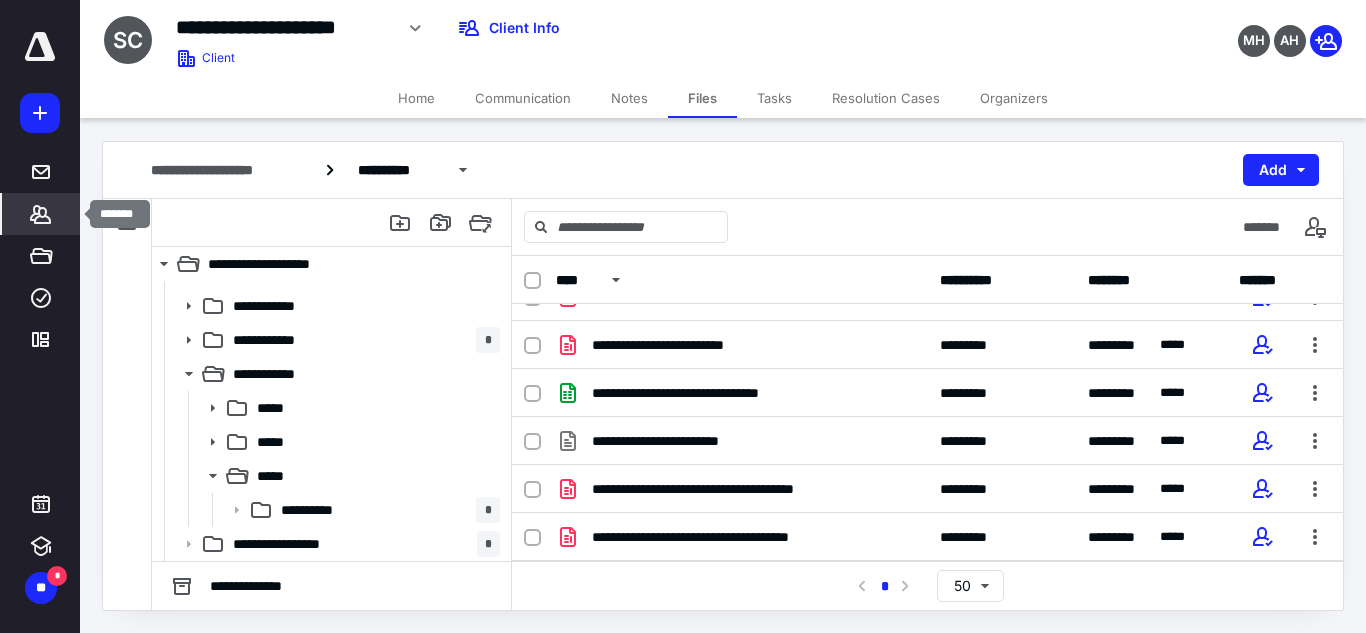 click 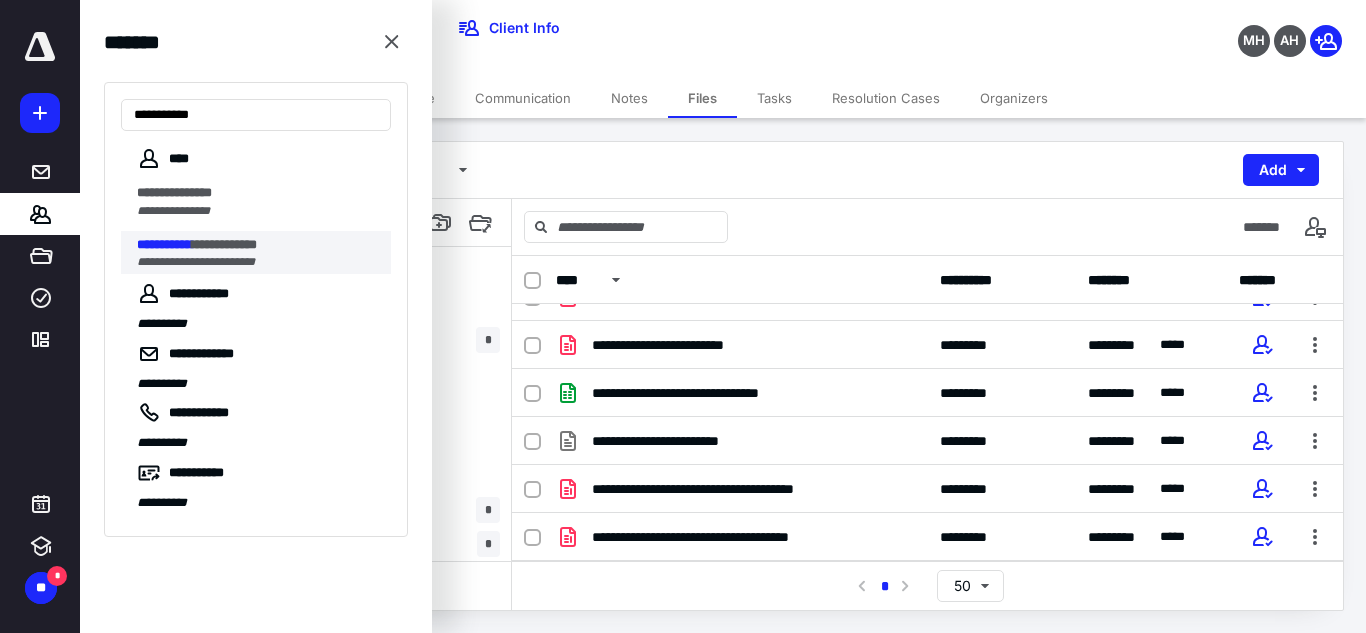 type on "**********" 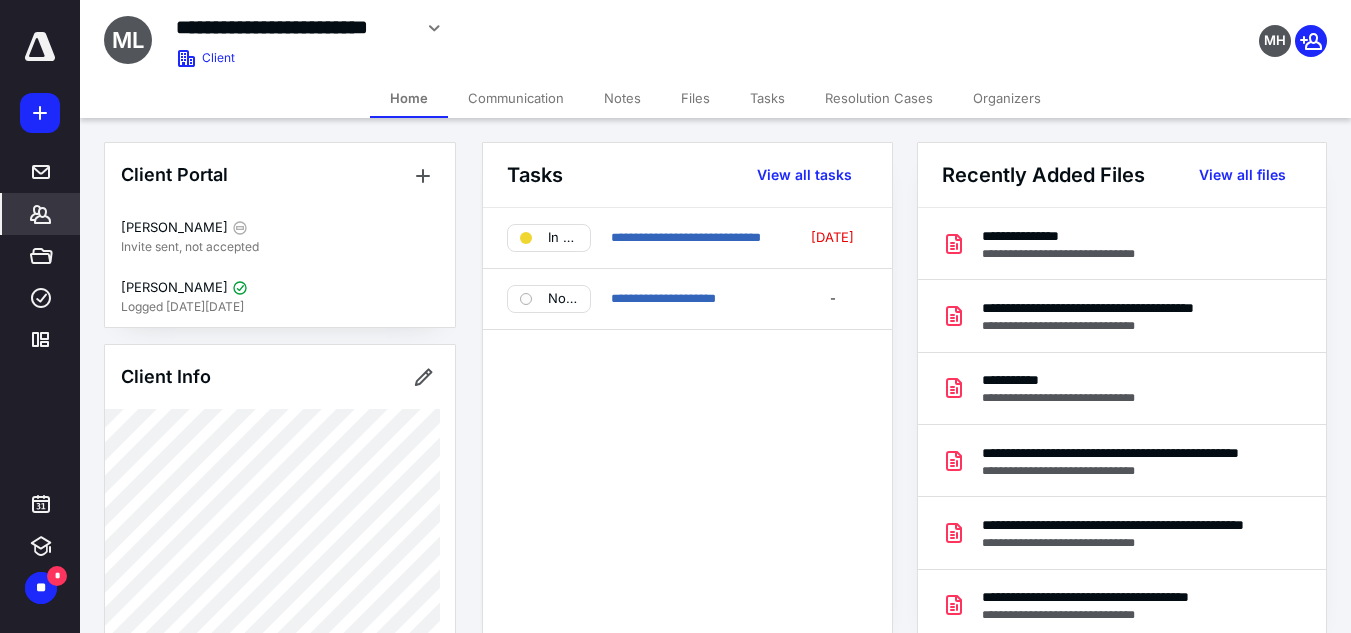 click on "Files" at bounding box center [695, 98] 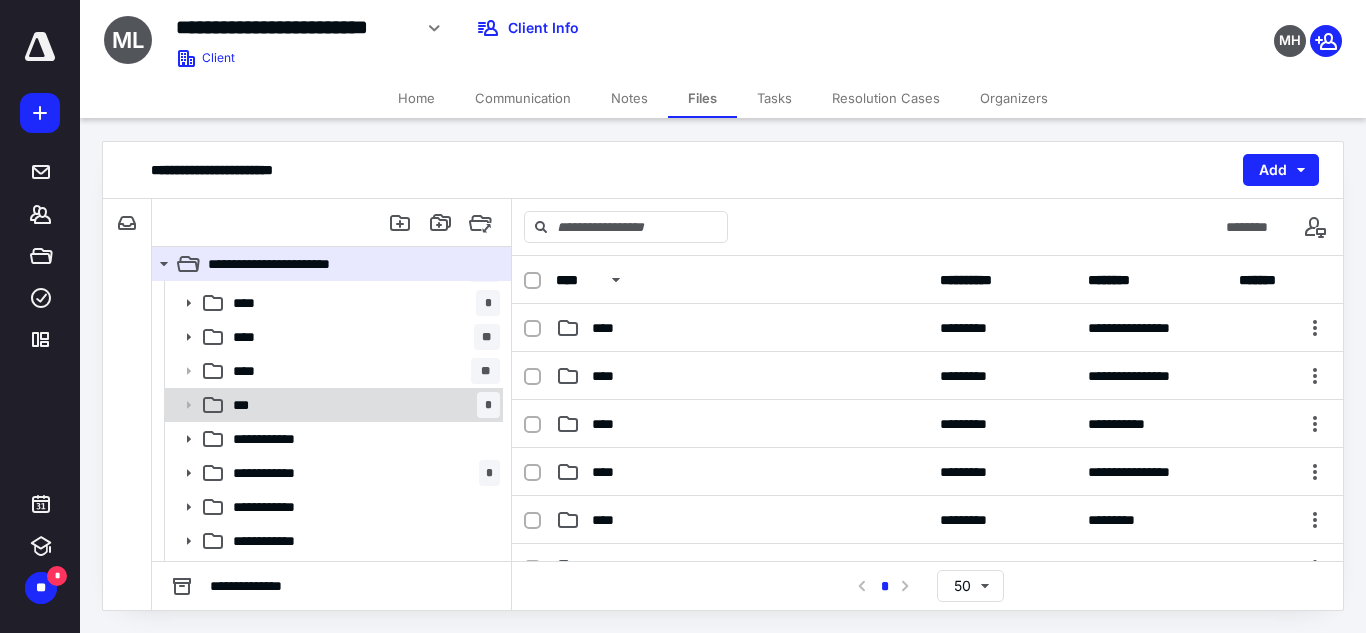 scroll, scrollTop: 128, scrollLeft: 0, axis: vertical 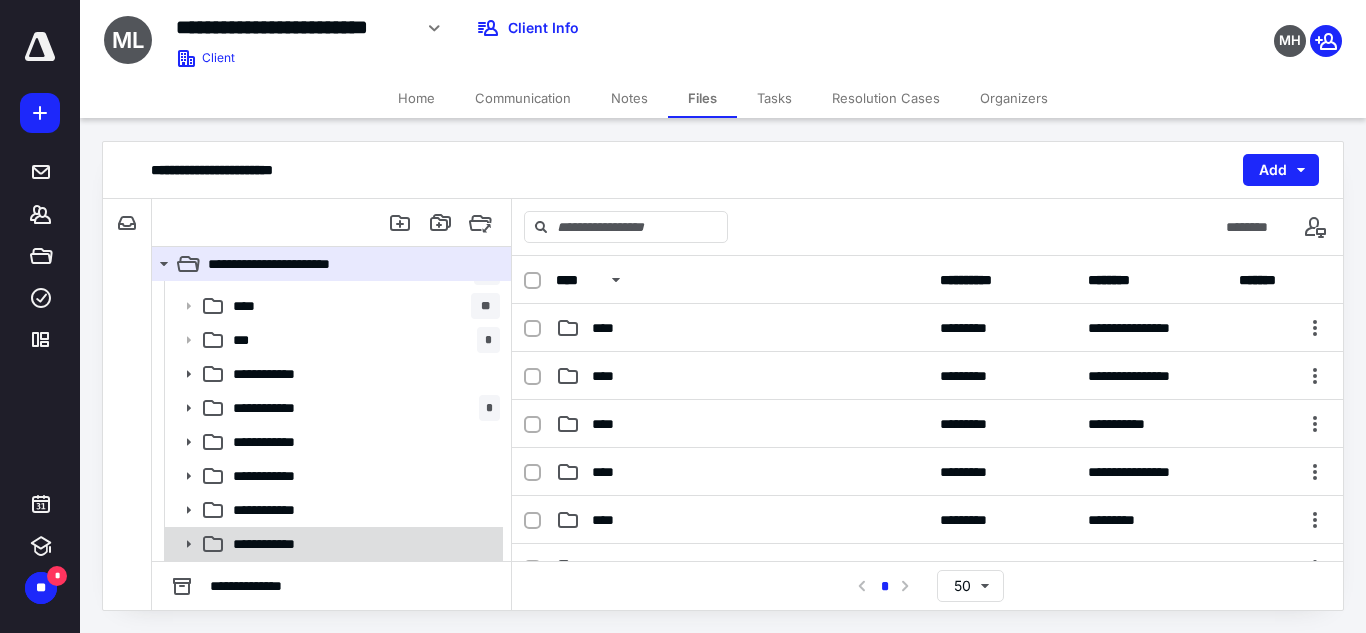 click 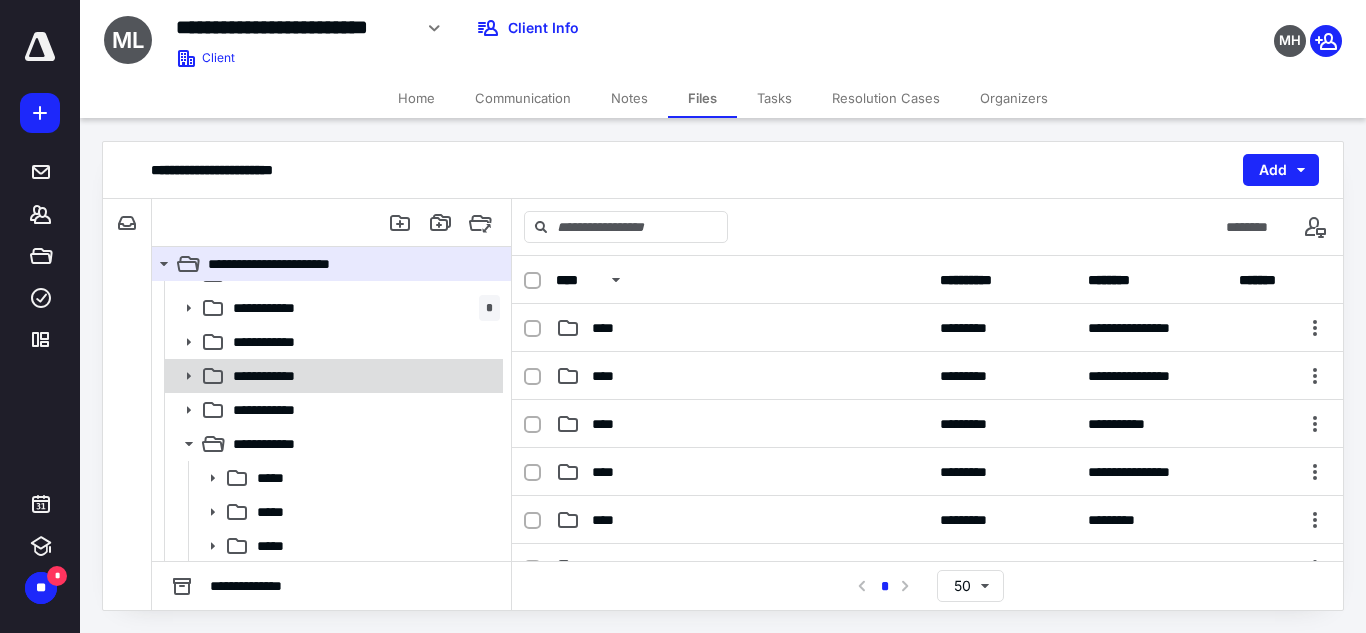 scroll, scrollTop: 230, scrollLeft: 0, axis: vertical 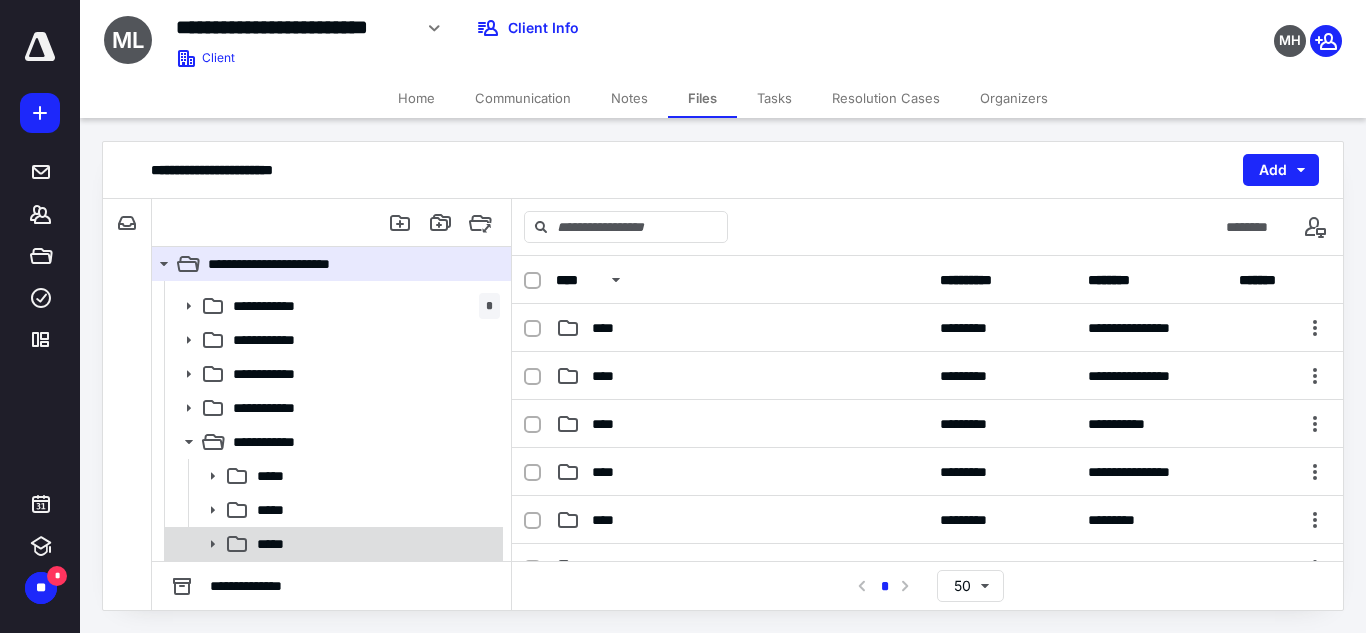 click 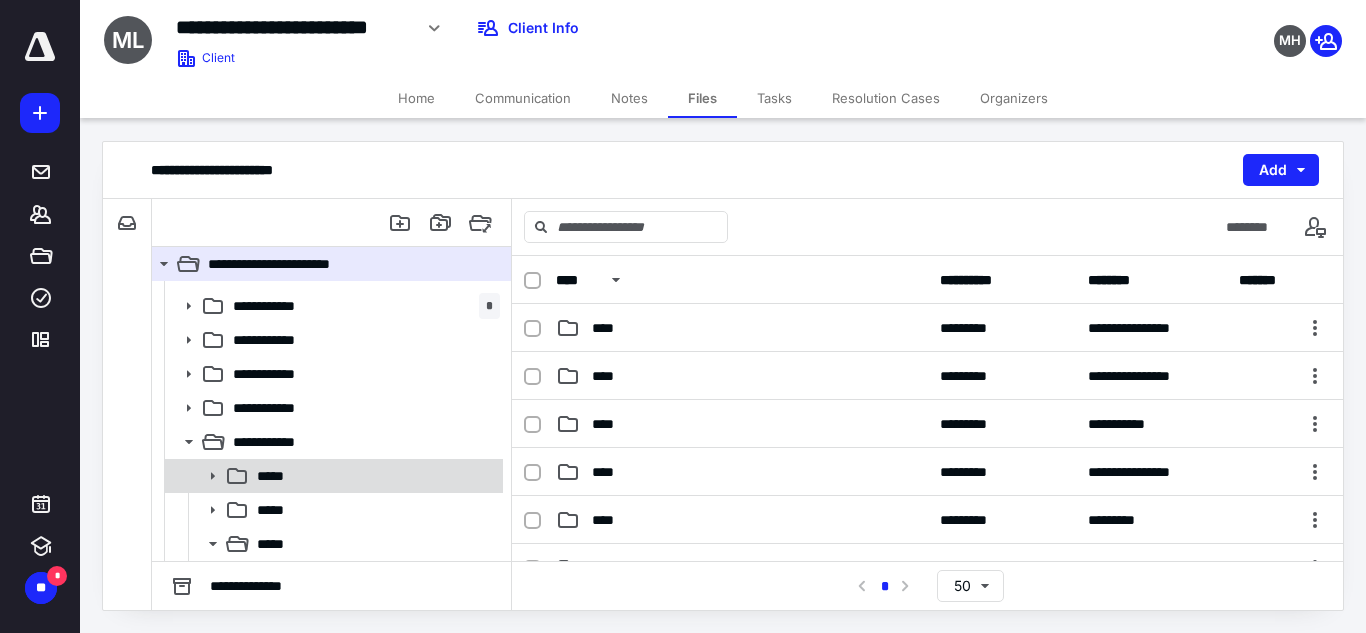 scroll, scrollTop: 264, scrollLeft: 0, axis: vertical 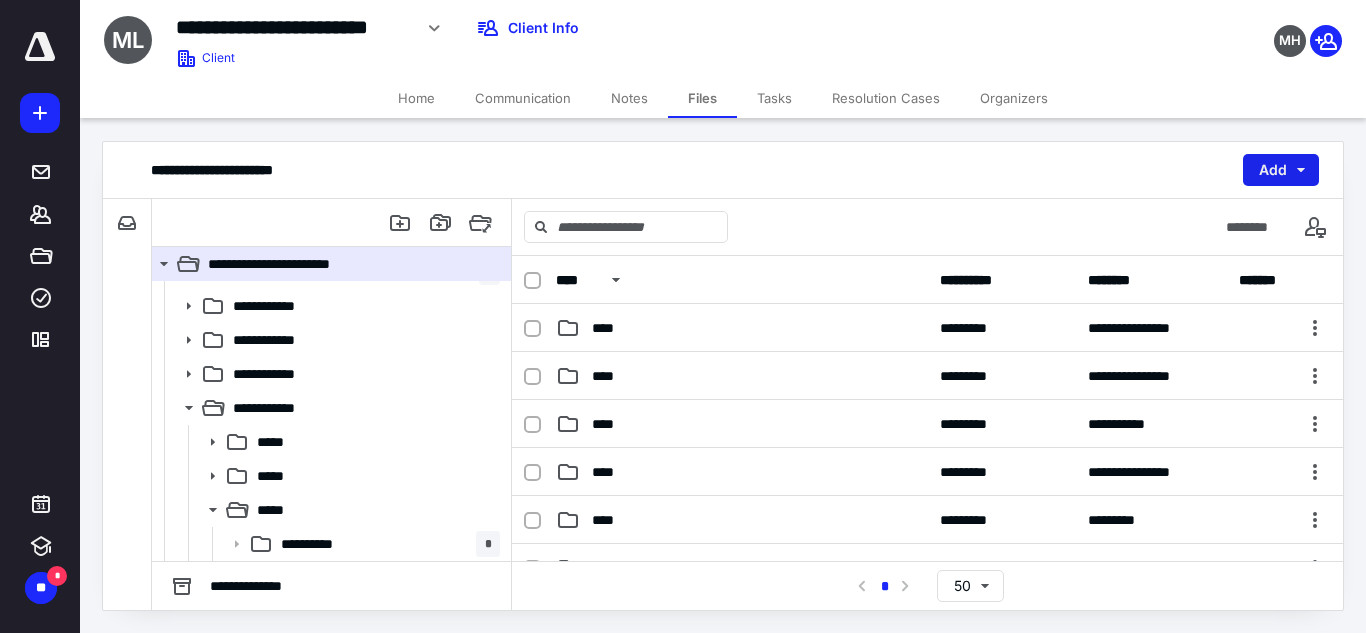 click on "Add" at bounding box center (1281, 170) 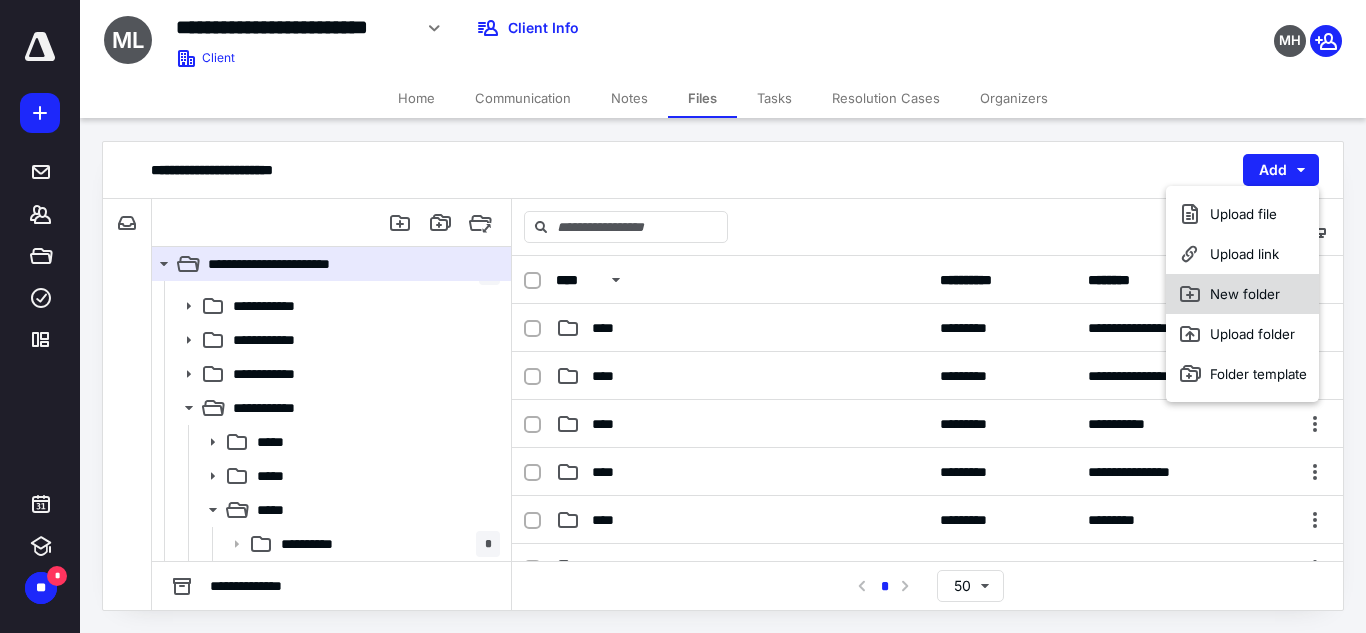 click on "New folder" at bounding box center [1242, 294] 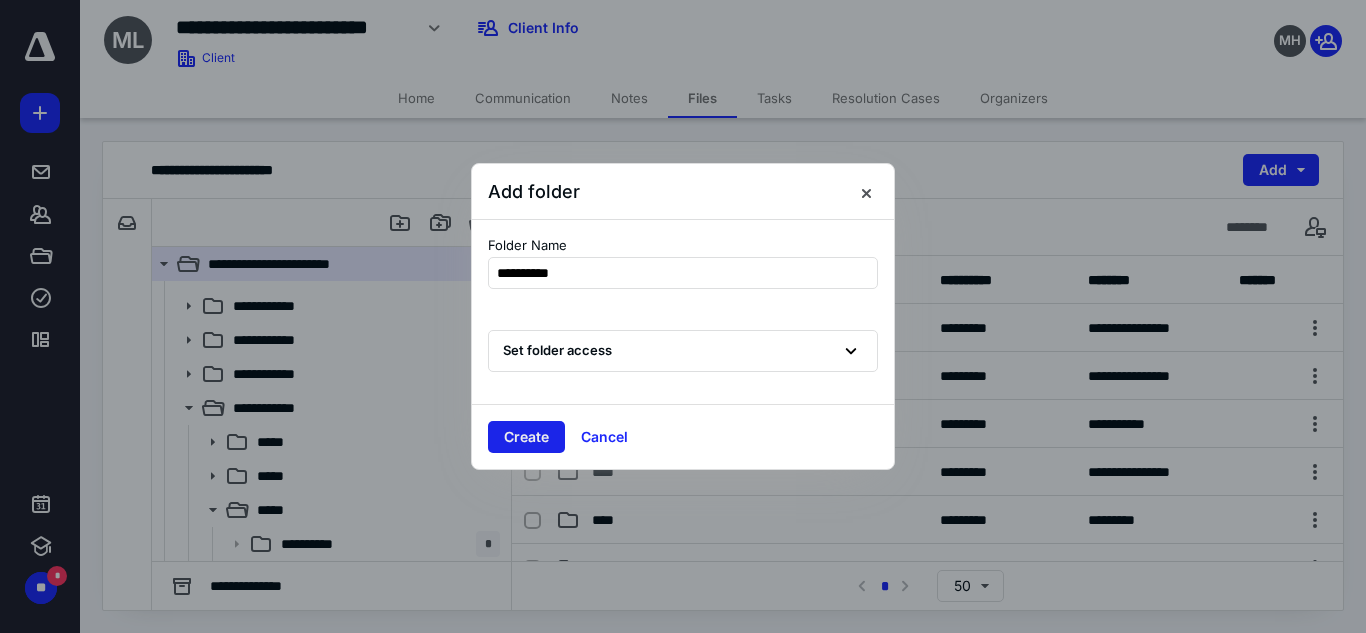 type on "**********" 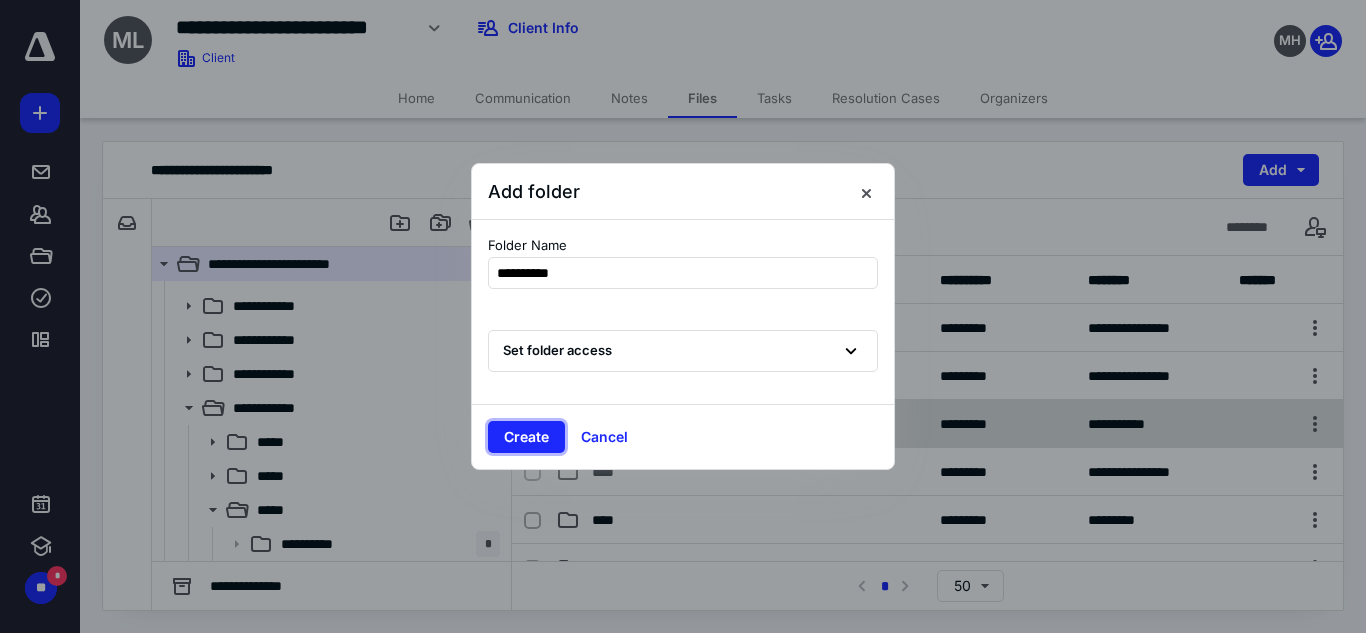 click on "Create" at bounding box center [526, 437] 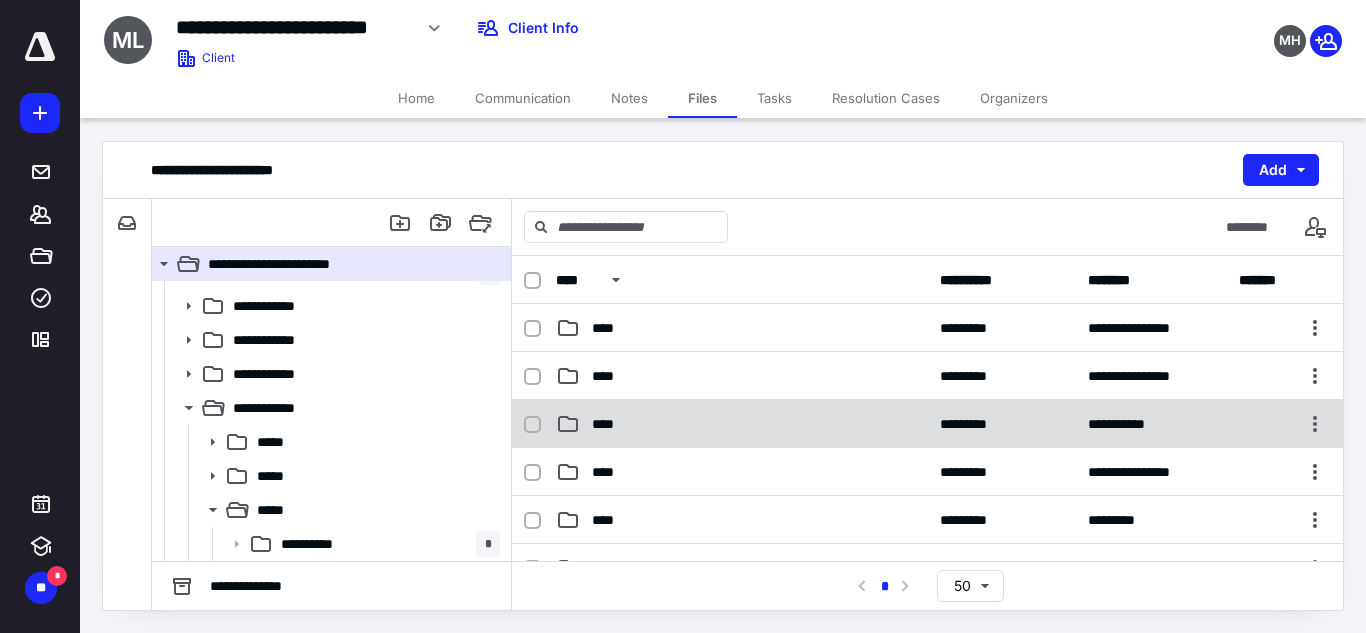 scroll, scrollTop: 298, scrollLeft: 0, axis: vertical 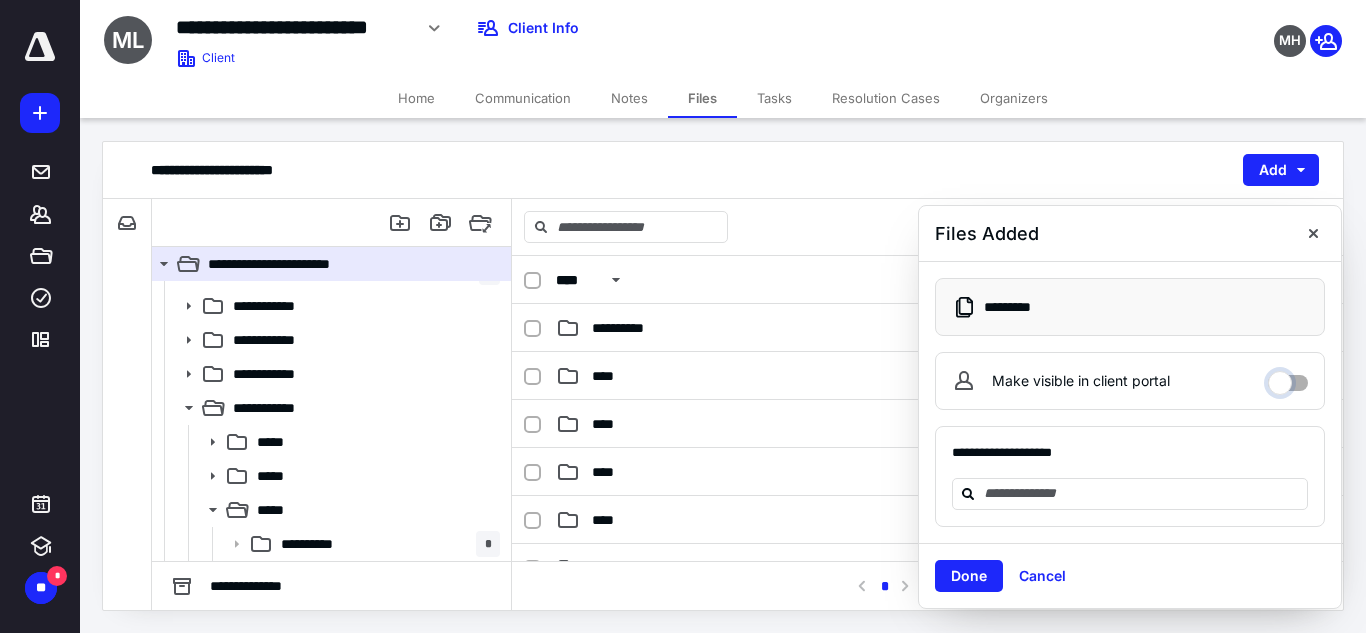 click on "Make visible in client portal" at bounding box center [1288, 378] 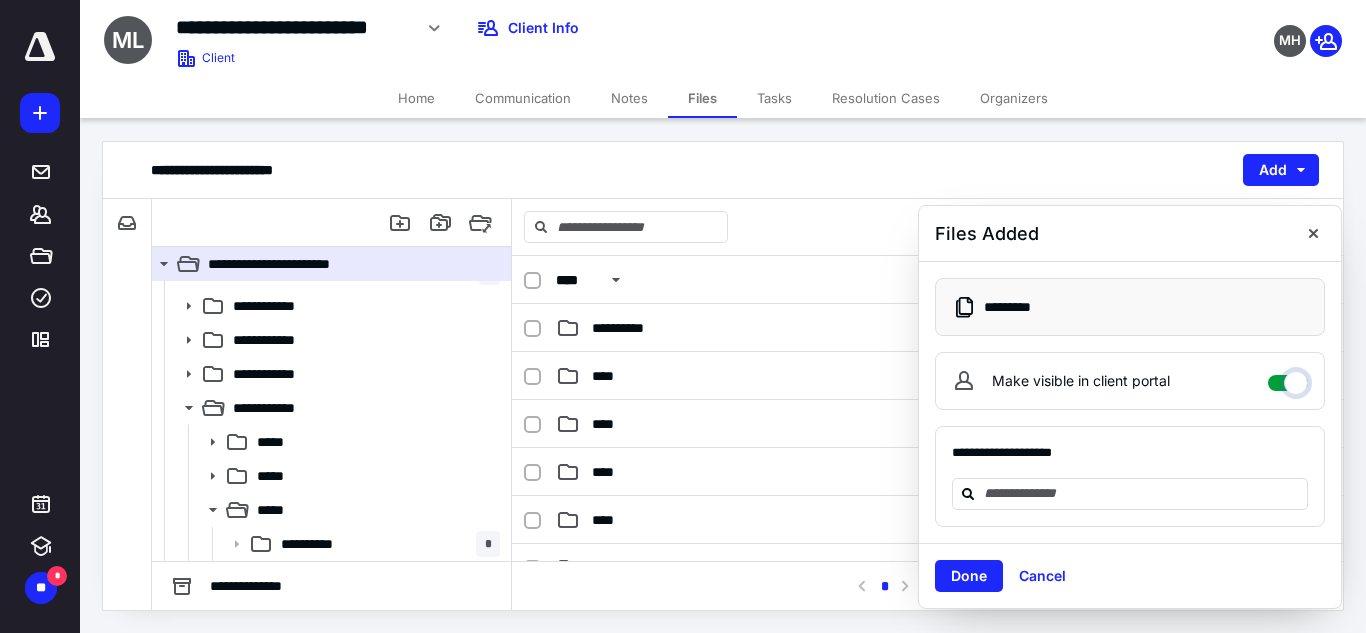 checkbox on "****" 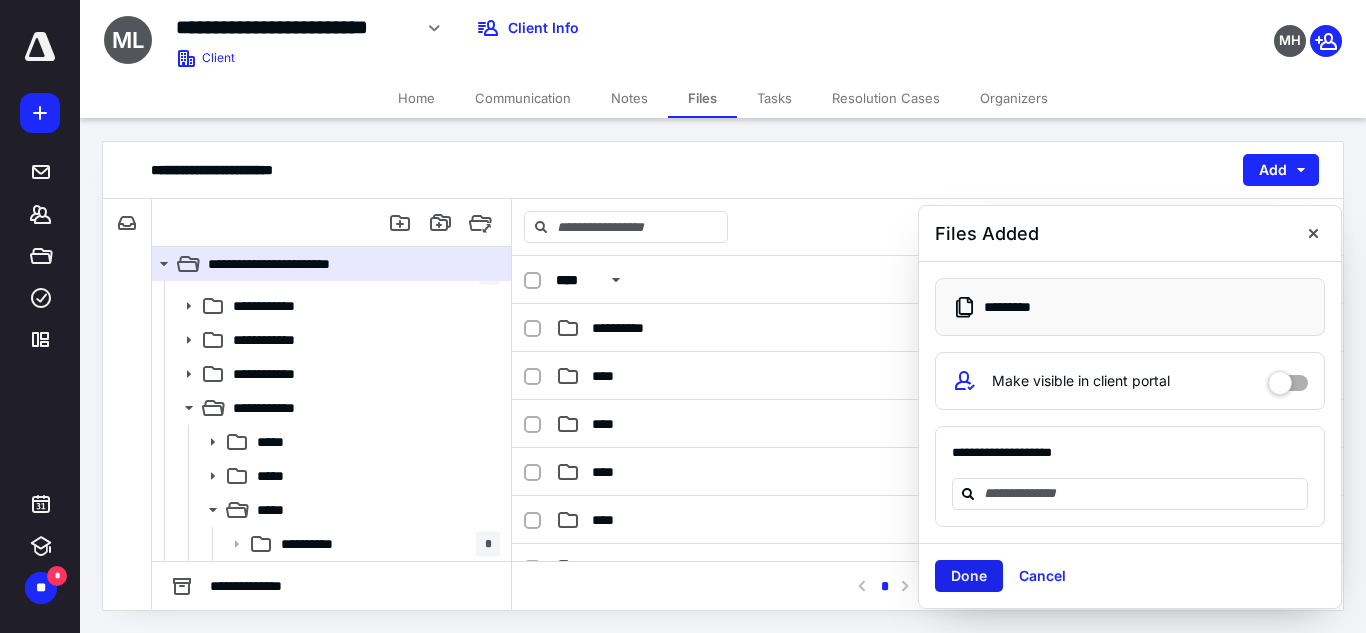 click on "Done" at bounding box center [969, 576] 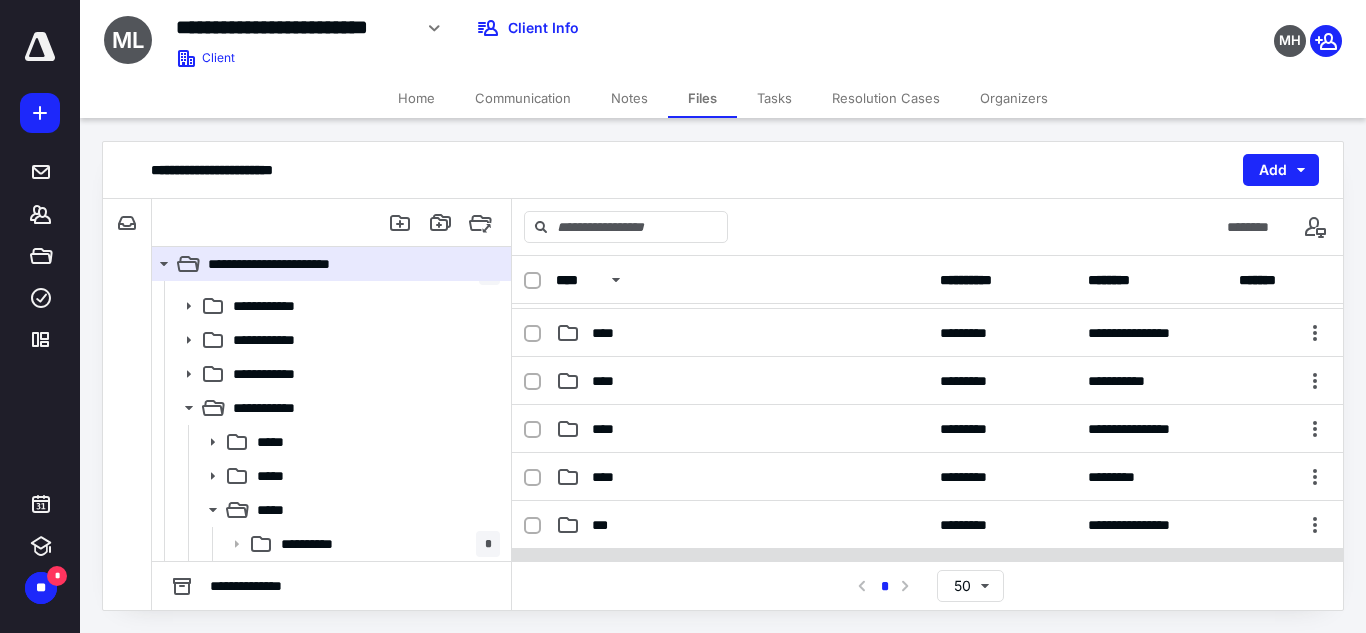 scroll, scrollTop: 0, scrollLeft: 0, axis: both 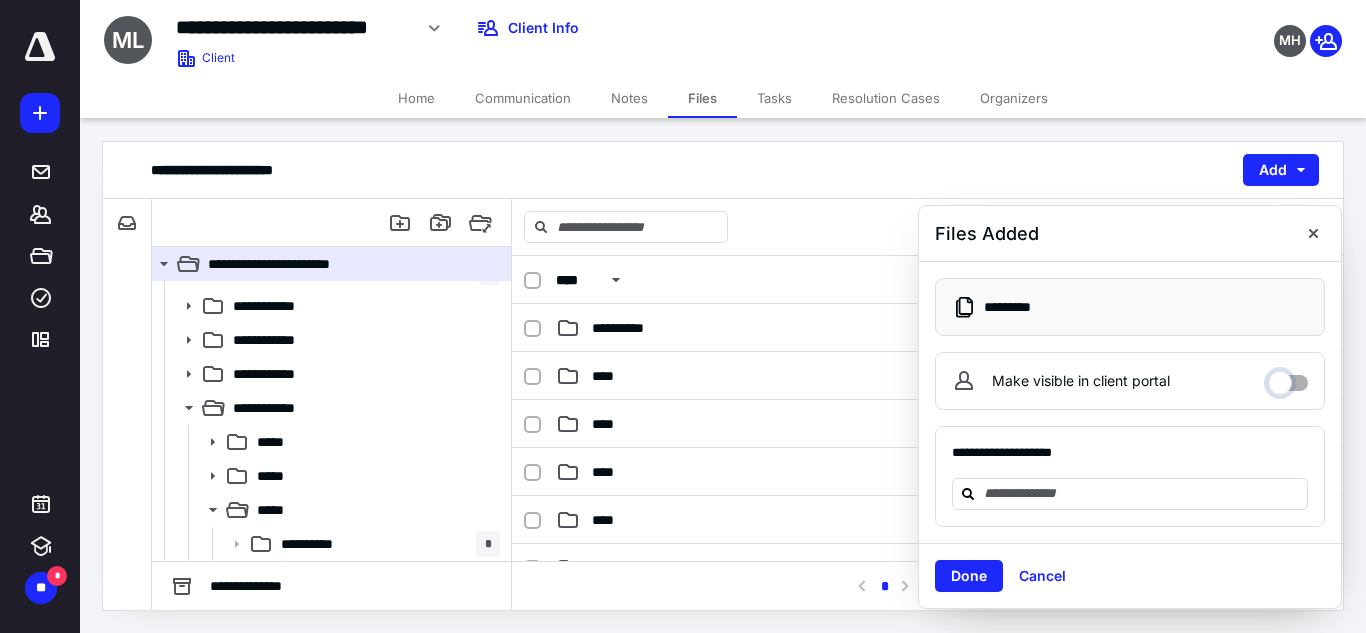 click on "Make visible in client portal" at bounding box center [1288, 378] 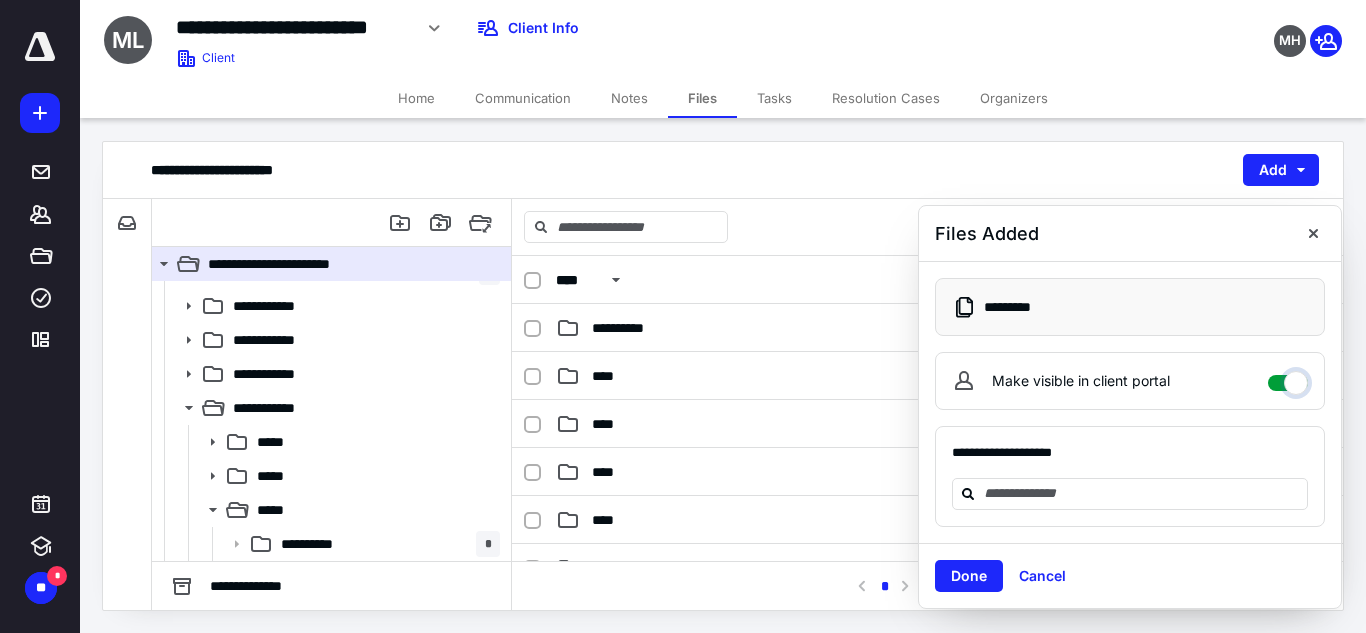 checkbox on "****" 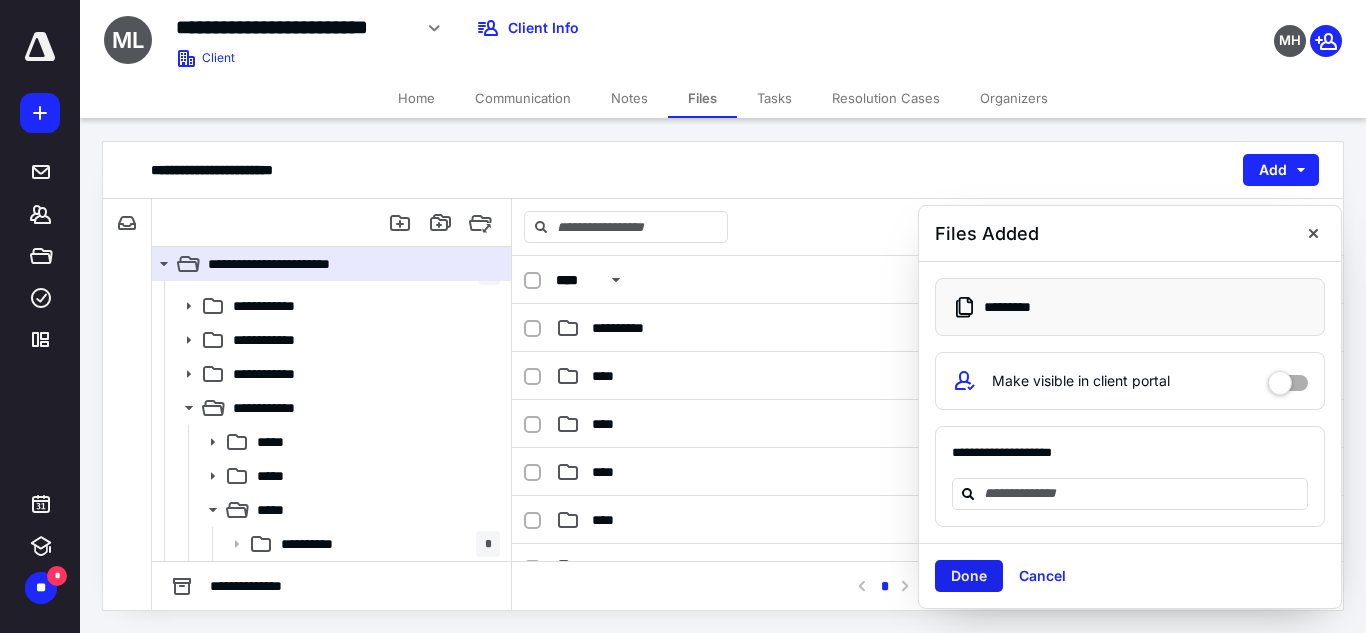 click on "Done" at bounding box center (969, 576) 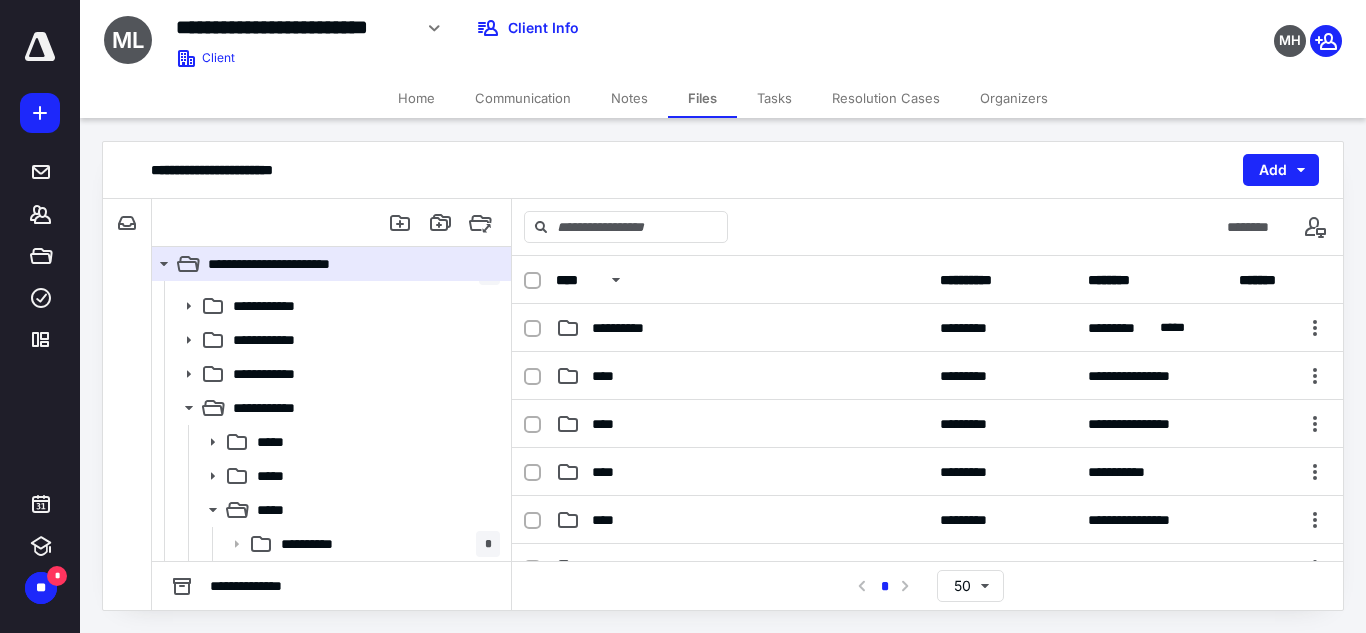 scroll, scrollTop: 230, scrollLeft: 0, axis: vertical 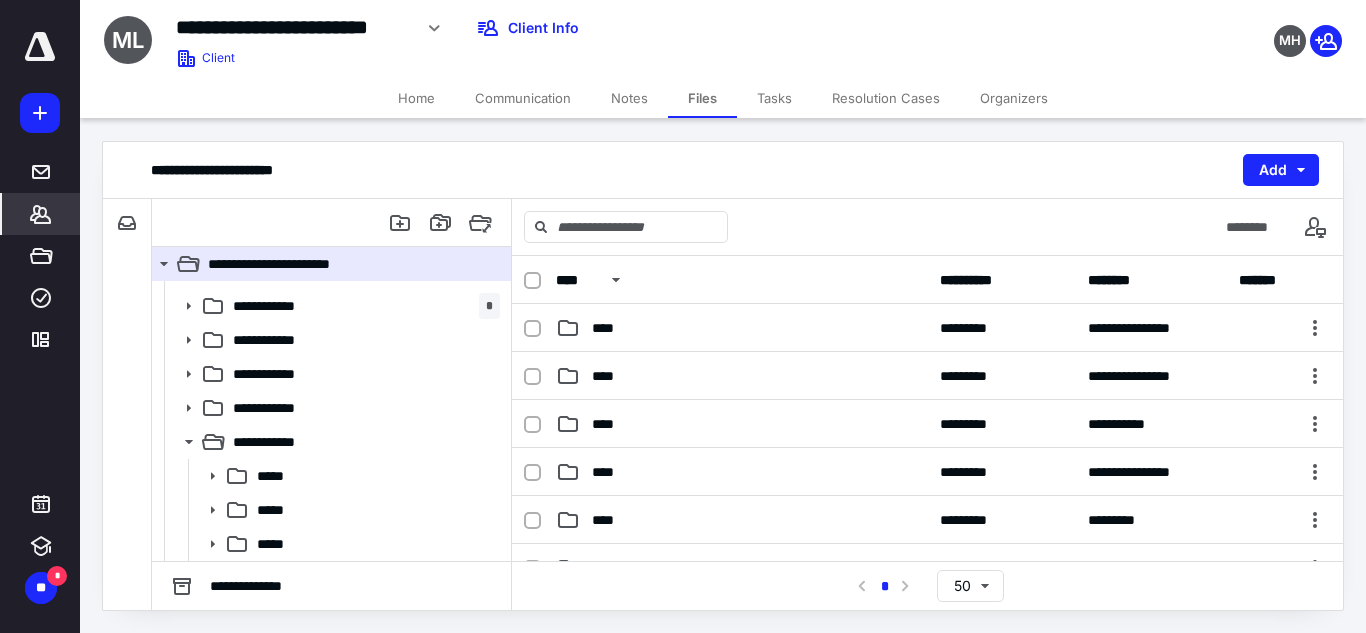 click 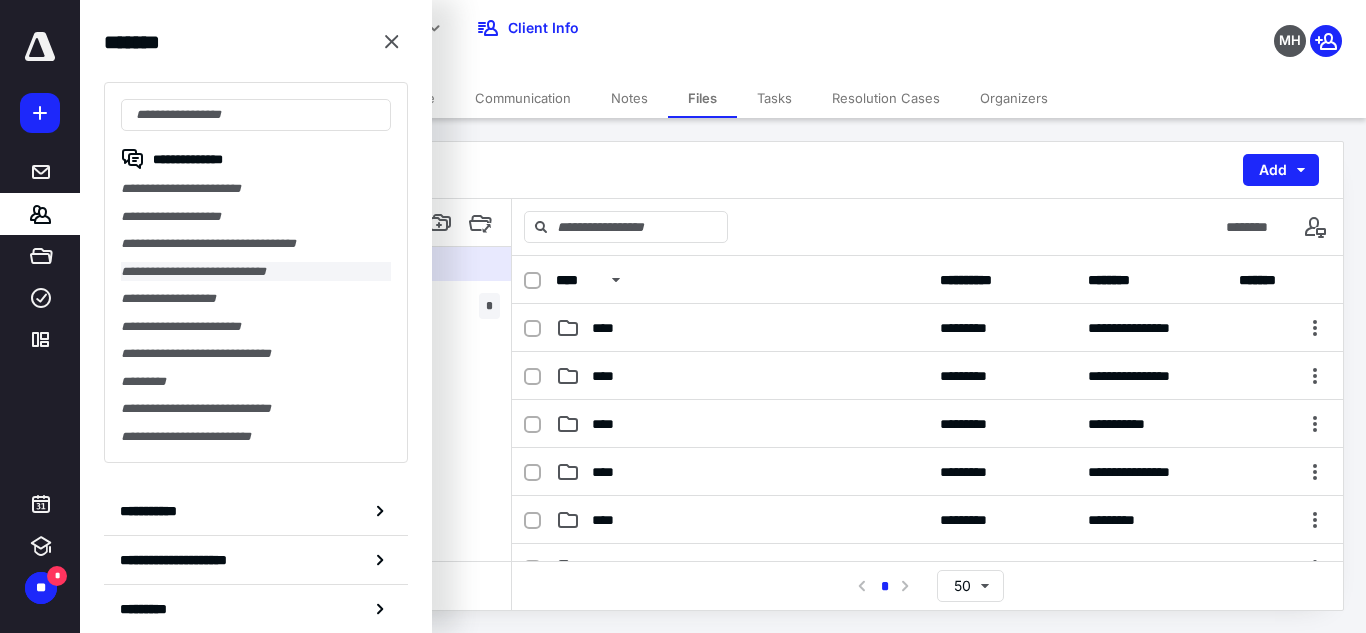 click on "**********" at bounding box center (256, 272) 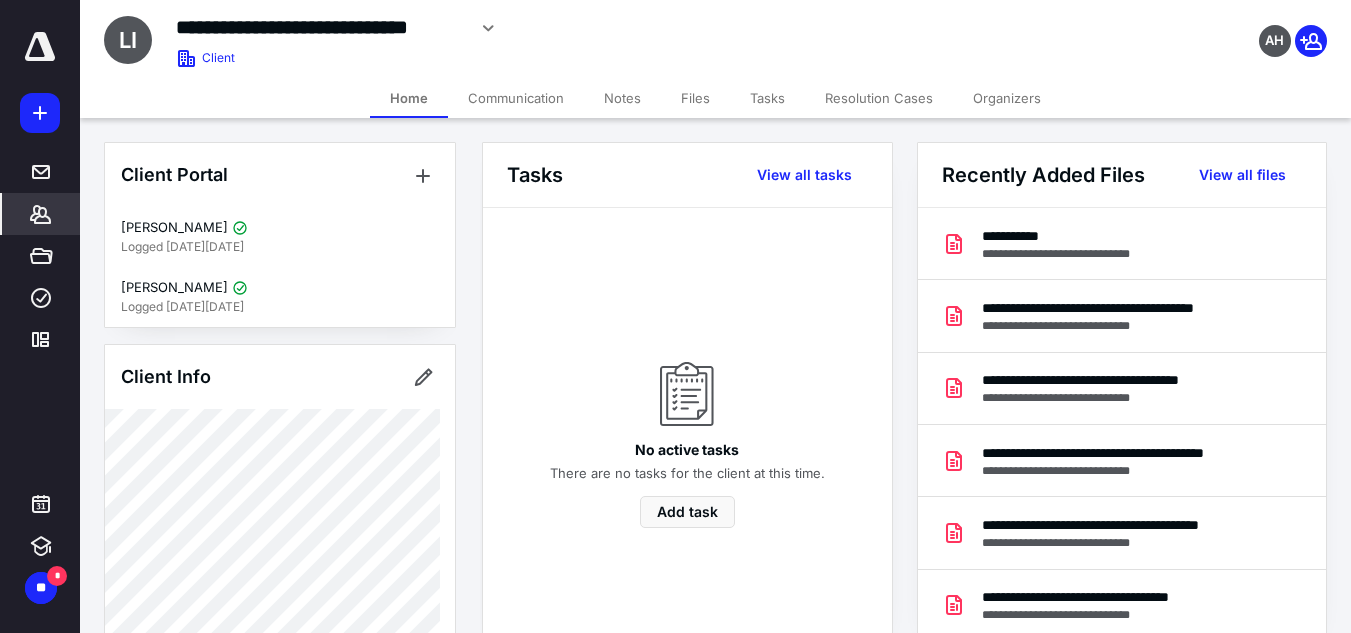 click on "Files" at bounding box center [695, 98] 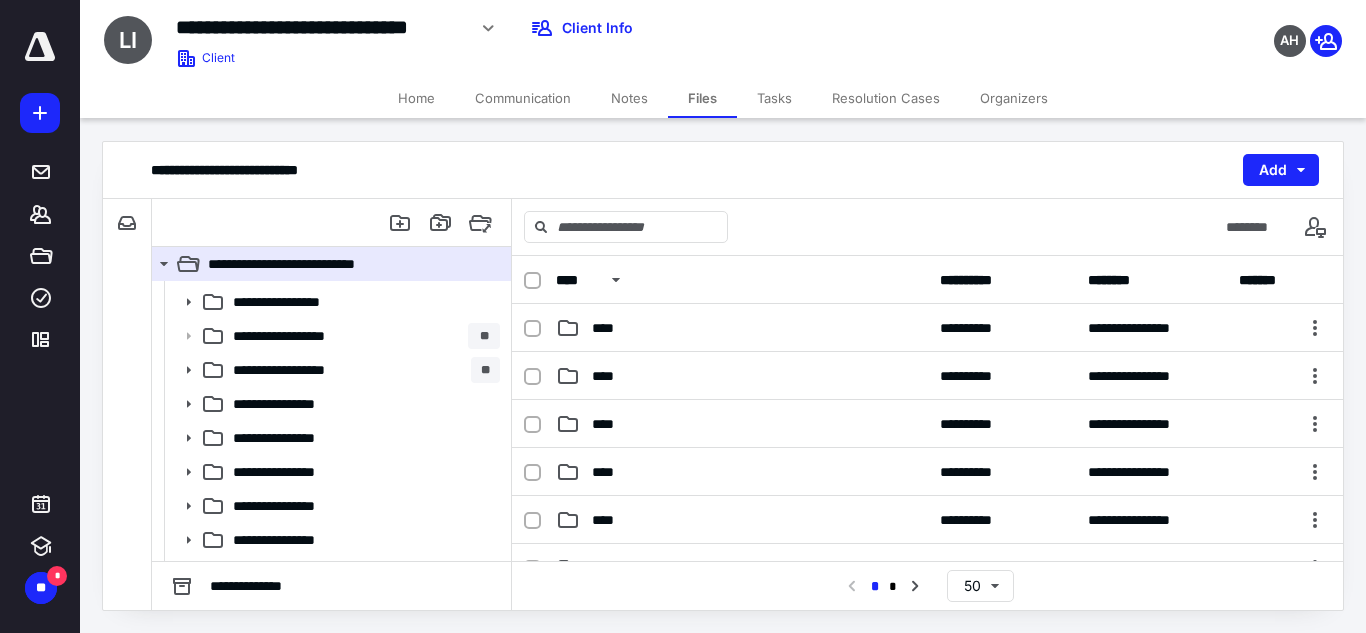 scroll, scrollTop: 2100, scrollLeft: 0, axis: vertical 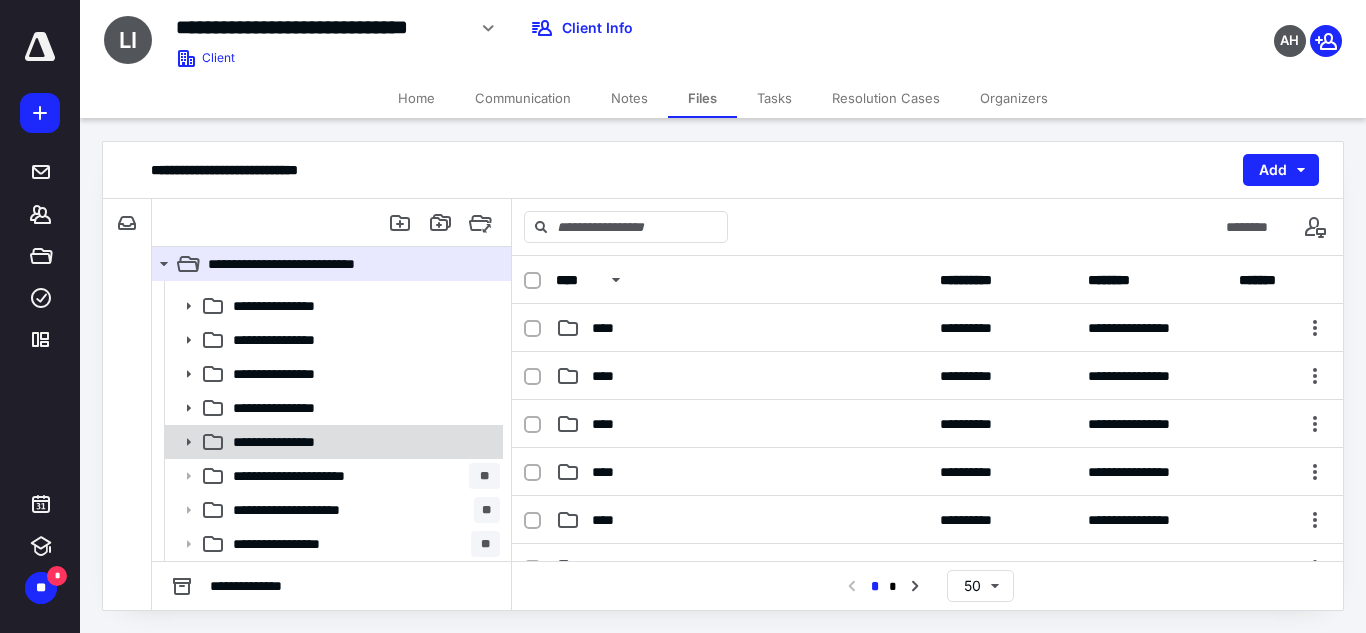 click 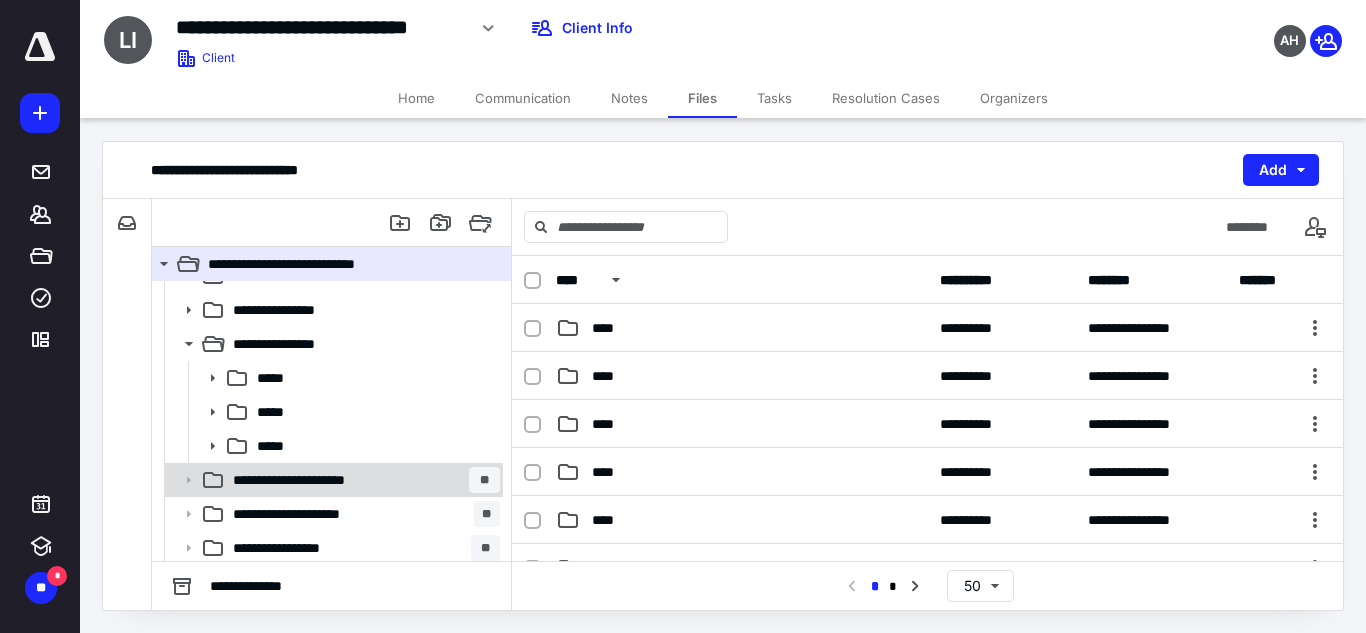 scroll, scrollTop: 2200, scrollLeft: 0, axis: vertical 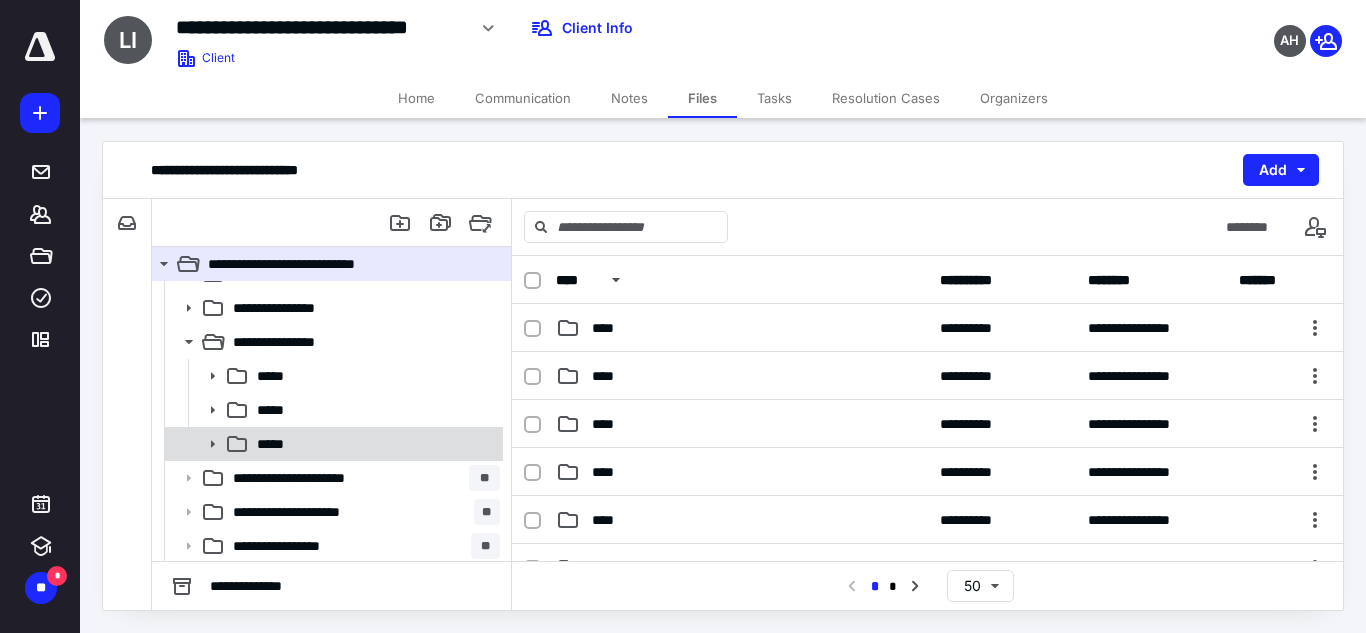 click 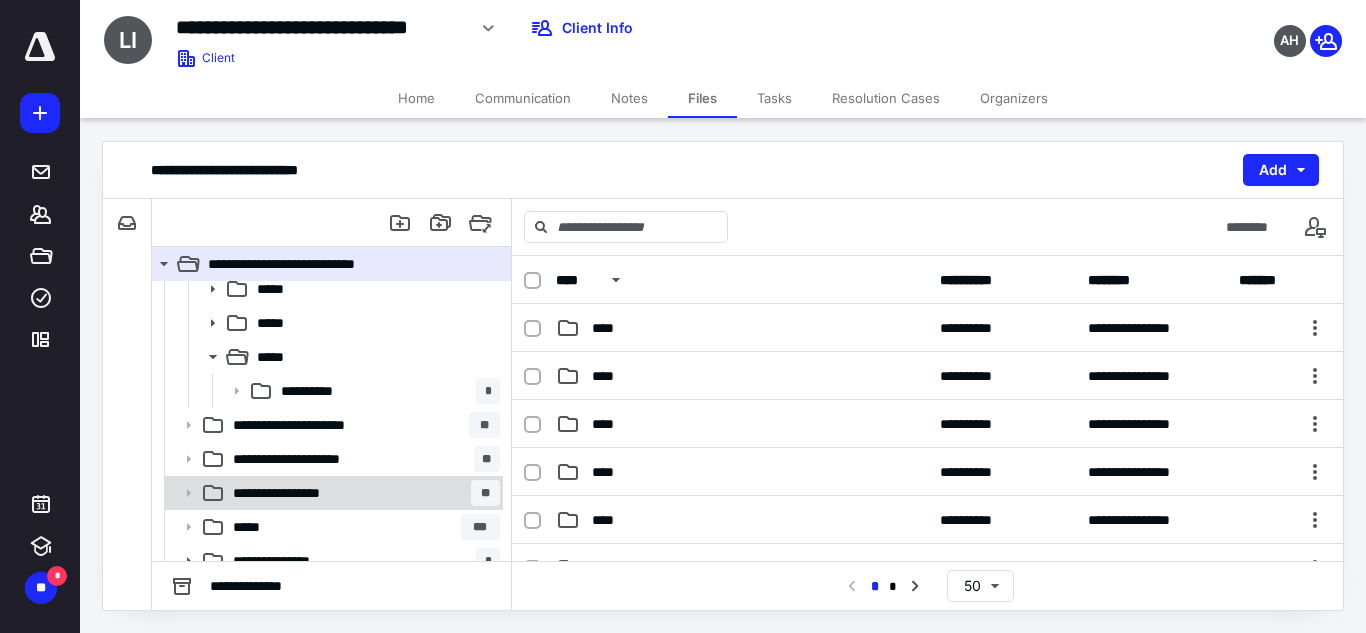 scroll, scrollTop: 2300, scrollLeft: 0, axis: vertical 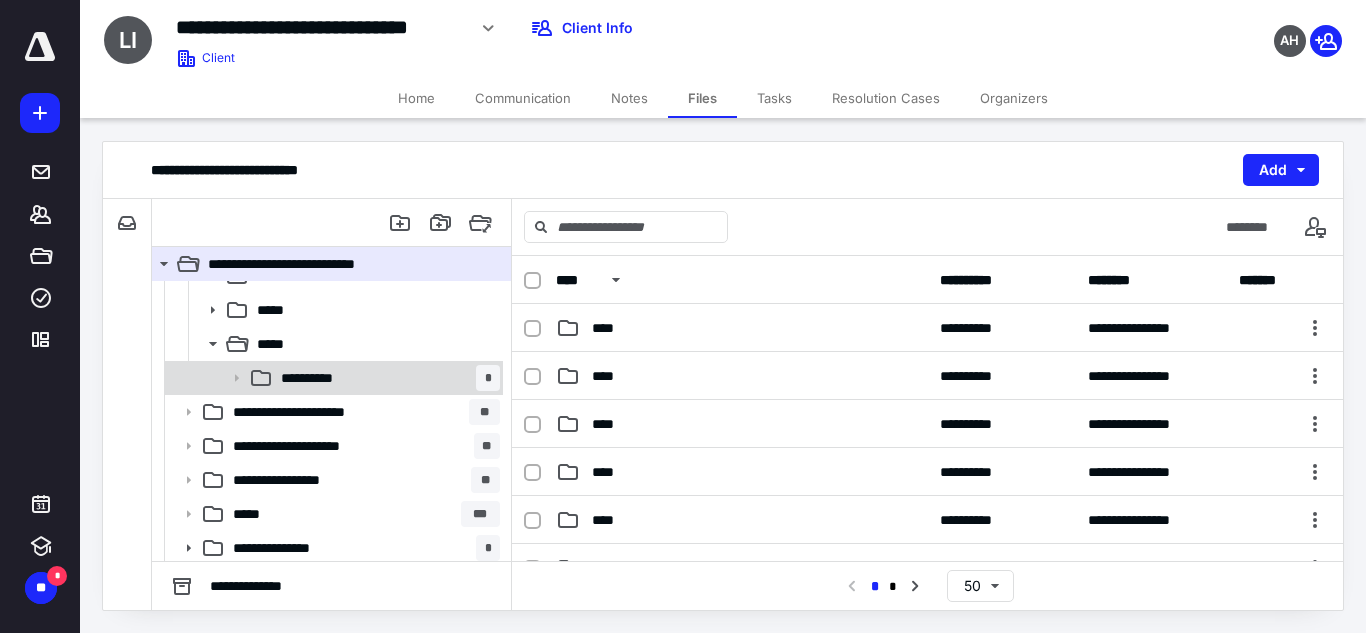 click 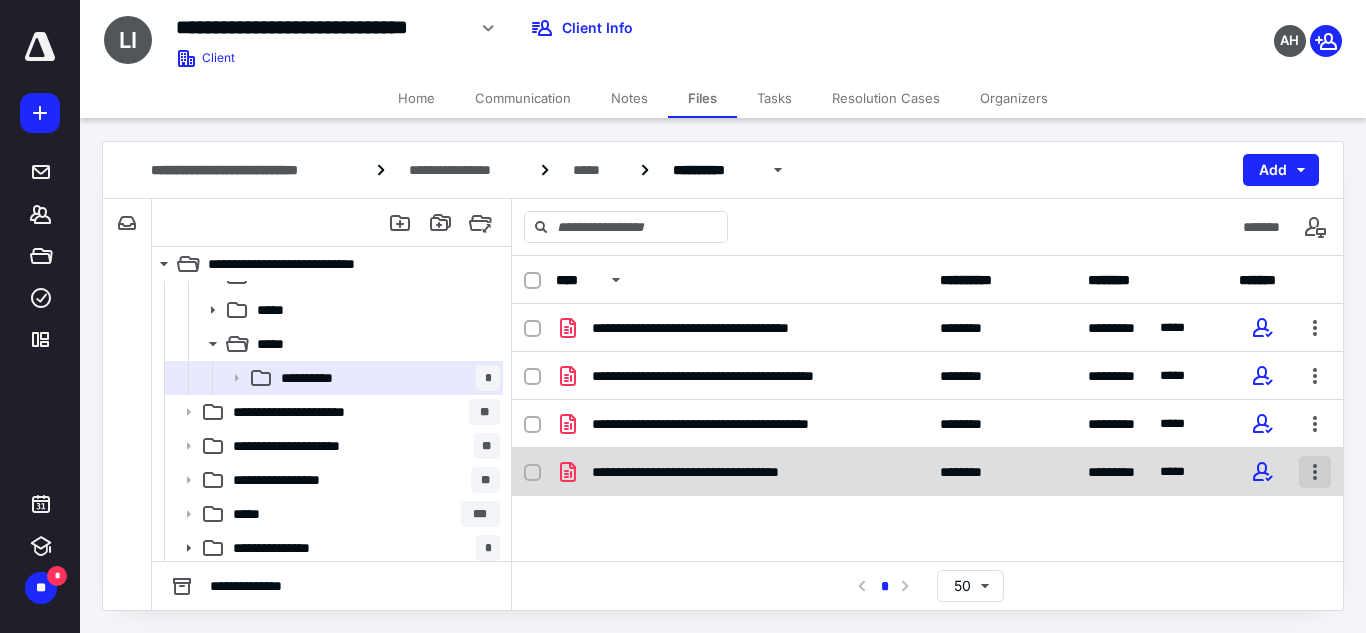 click at bounding box center [1315, 472] 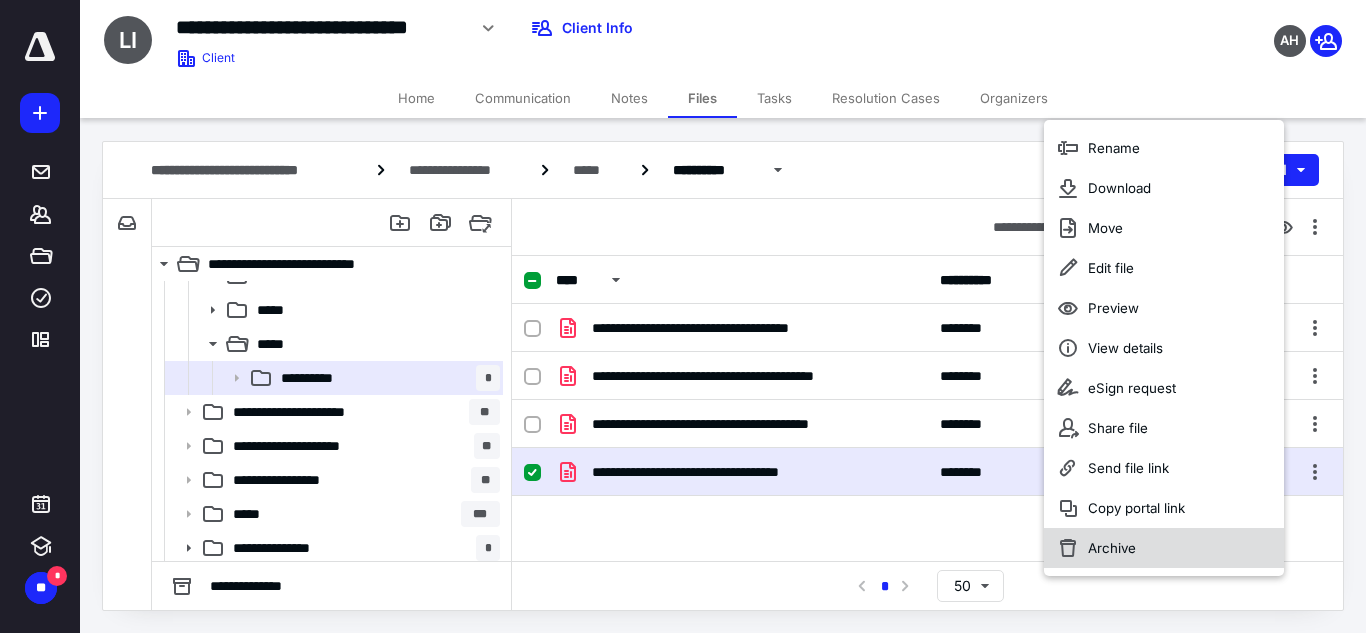 click on "Archive" at bounding box center [1164, 548] 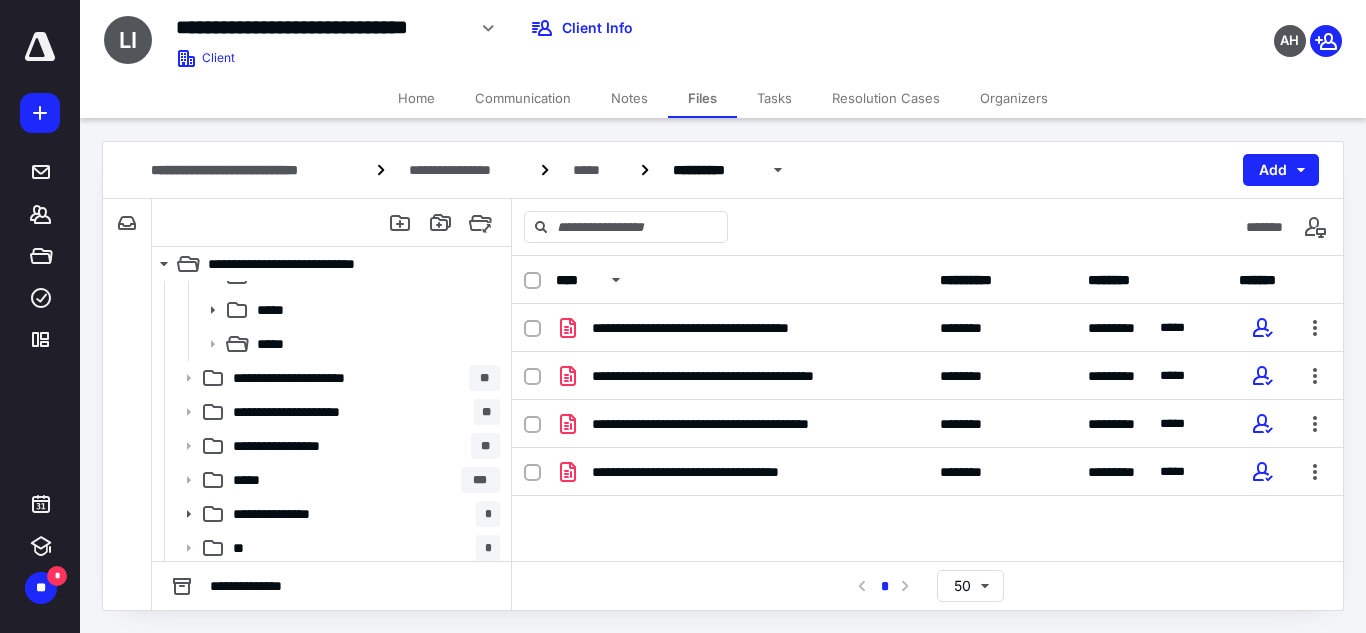 checkbox on "false" 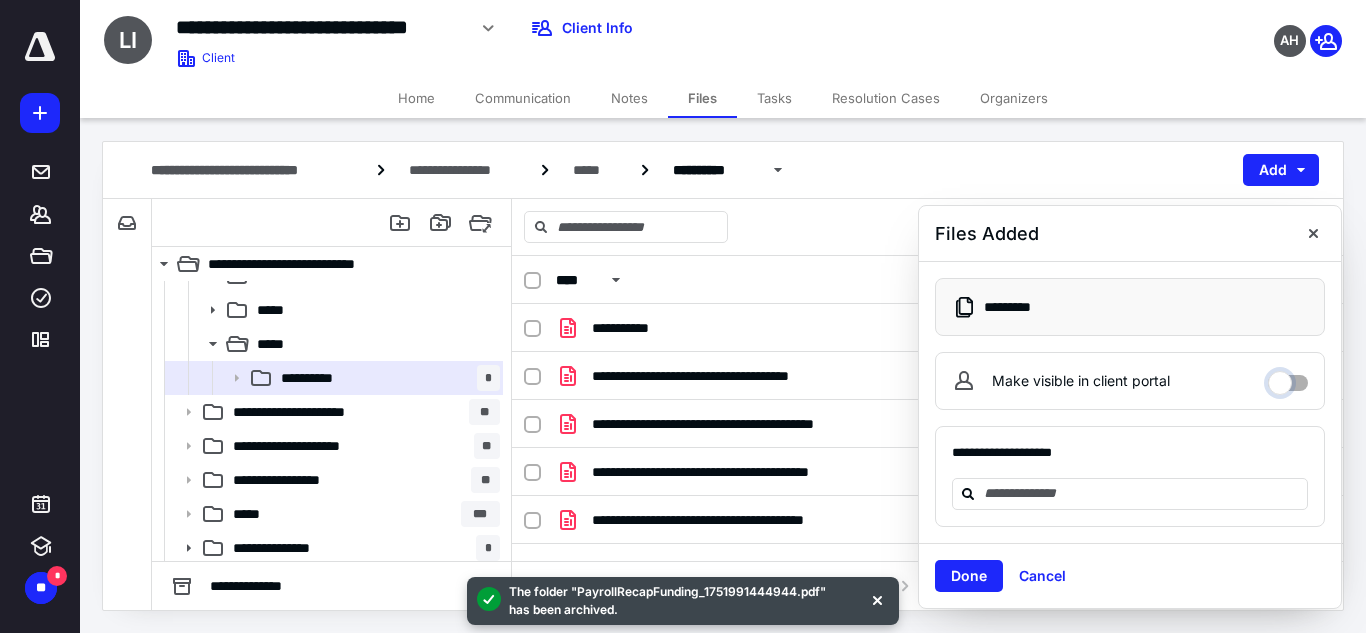 click on "Make visible in client portal" at bounding box center [1288, 378] 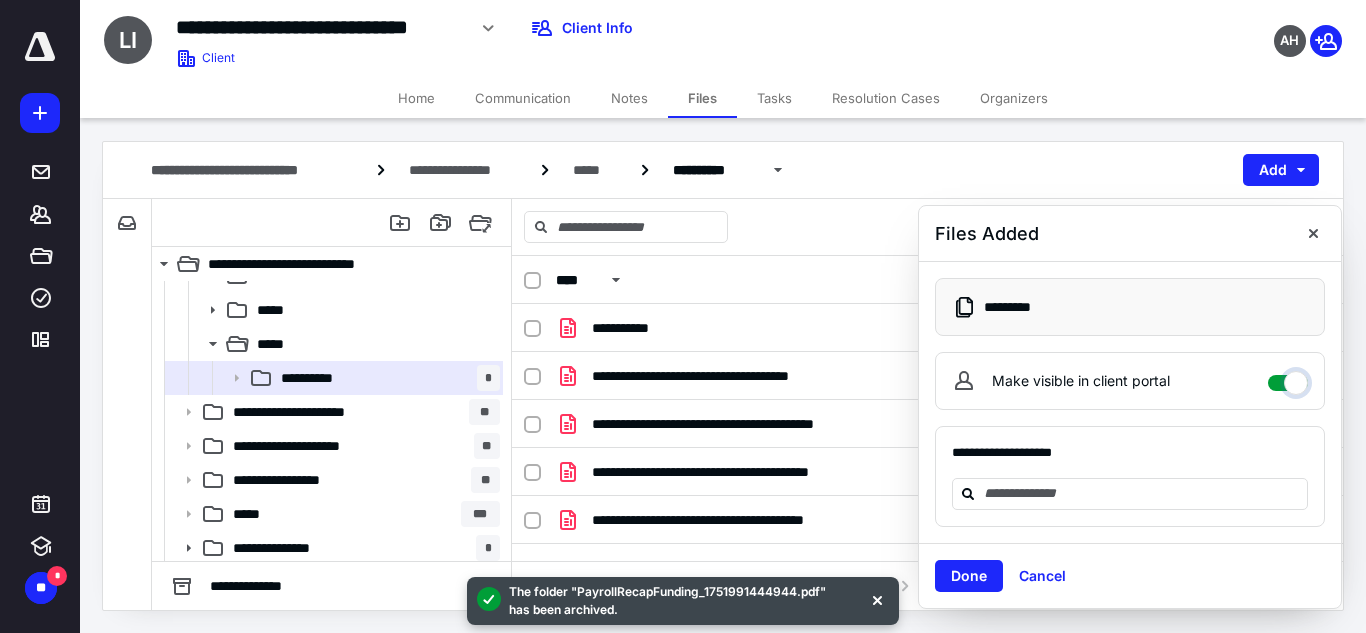 checkbox on "****" 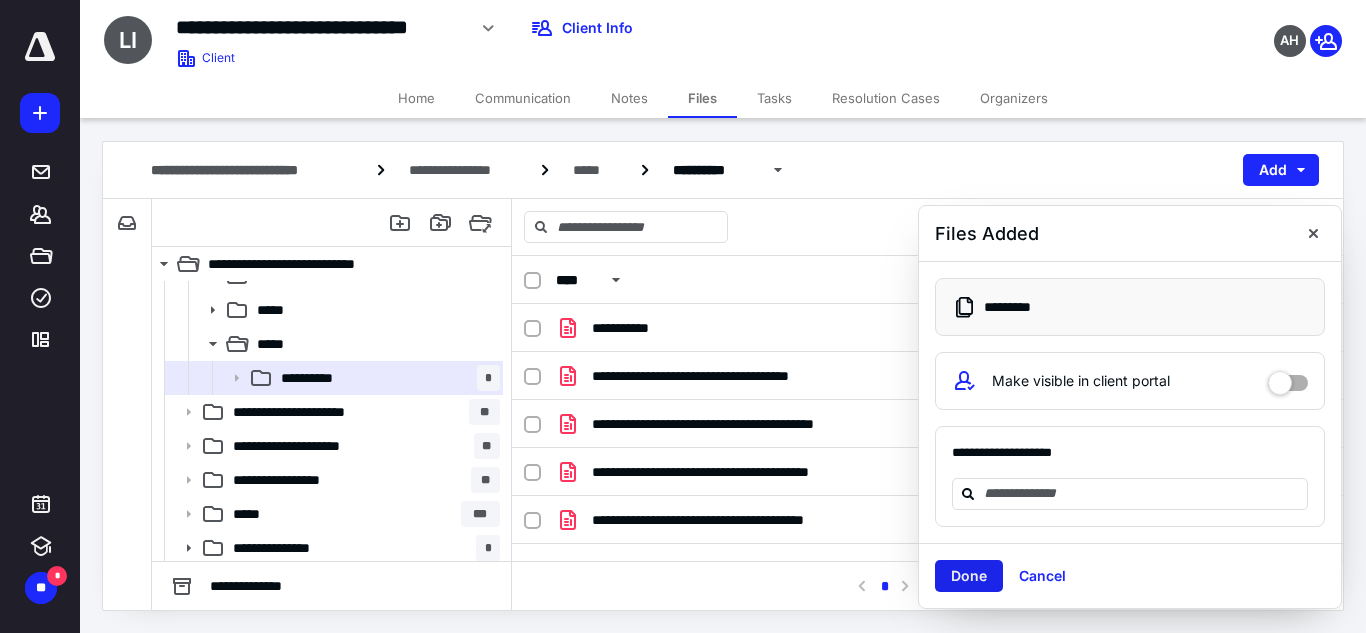 click on "Done" at bounding box center [969, 576] 